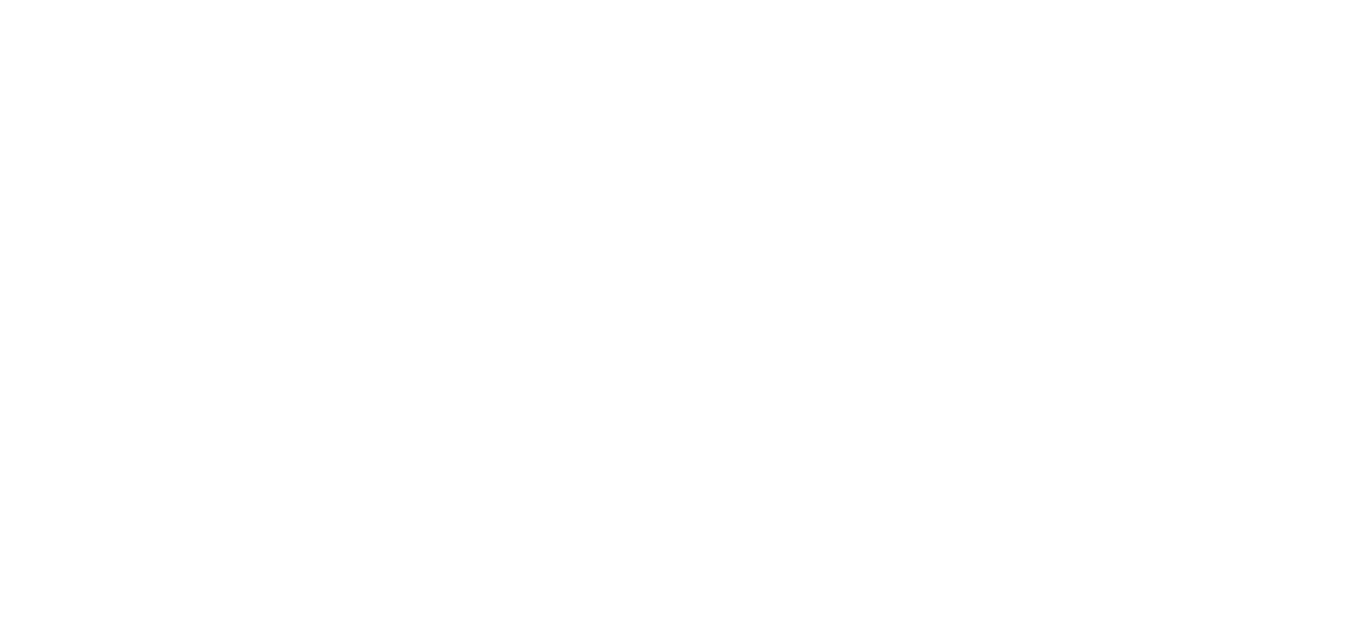 scroll, scrollTop: 0, scrollLeft: 0, axis: both 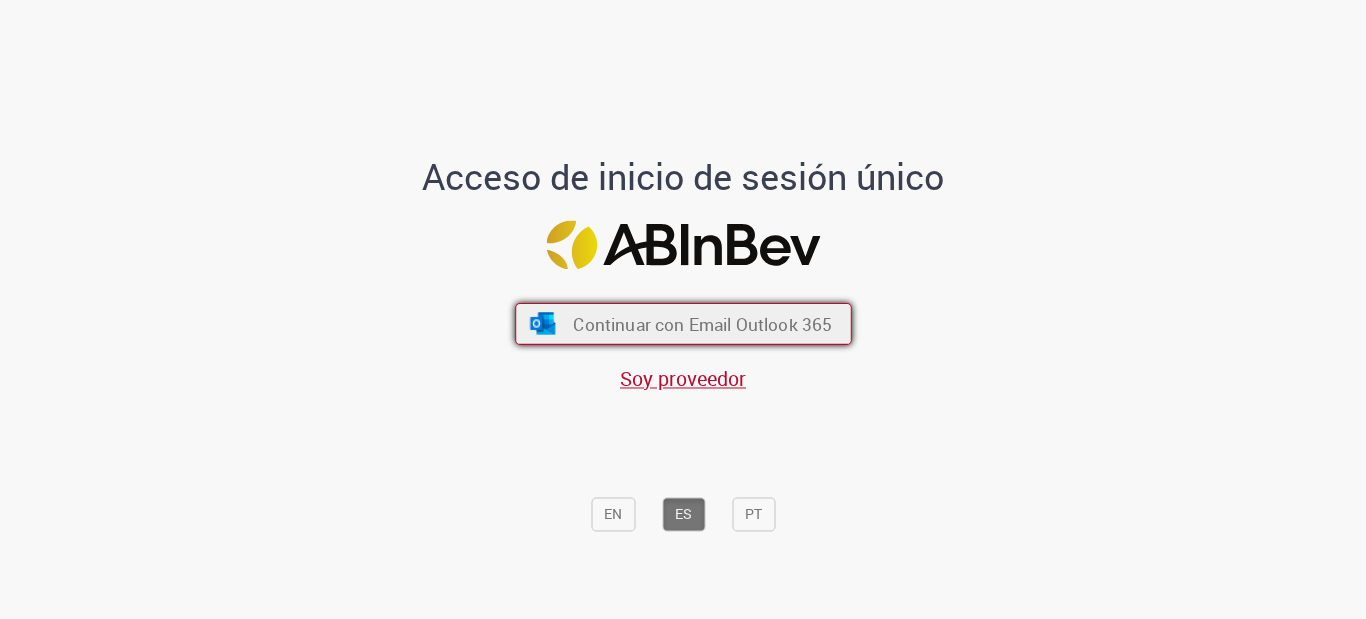 click on "Continuar con Email Outlook 365" at bounding box center [702, 323] 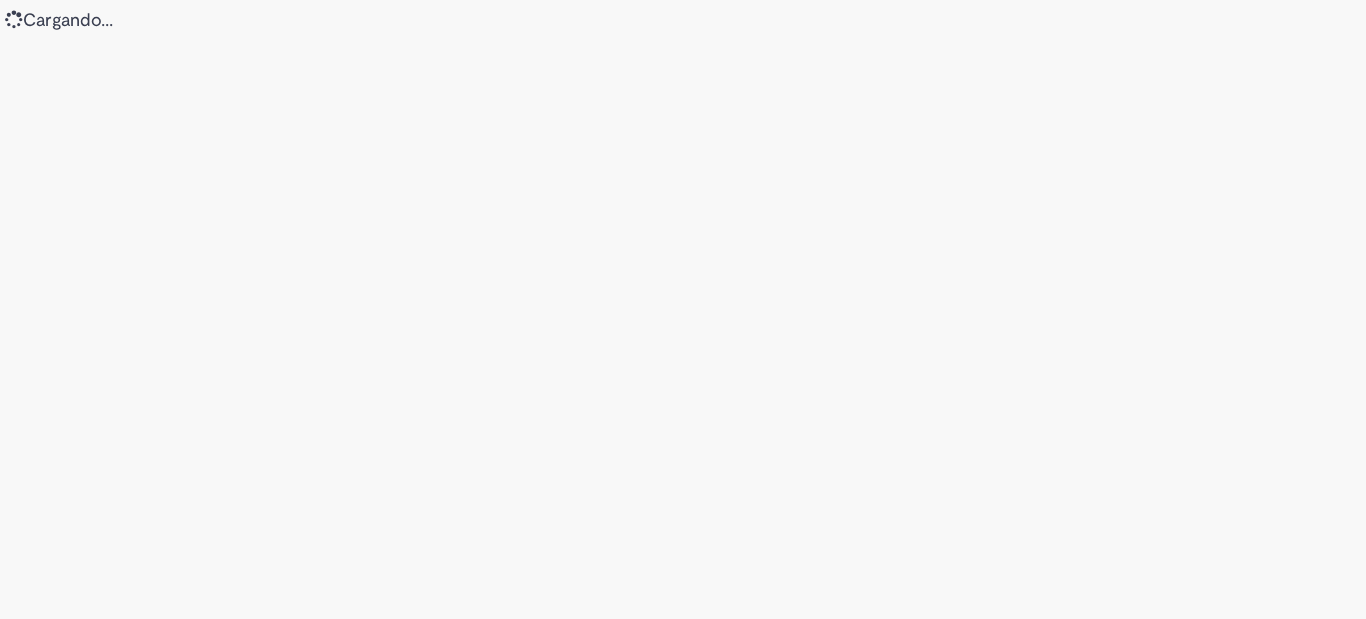 scroll, scrollTop: 0, scrollLeft: 0, axis: both 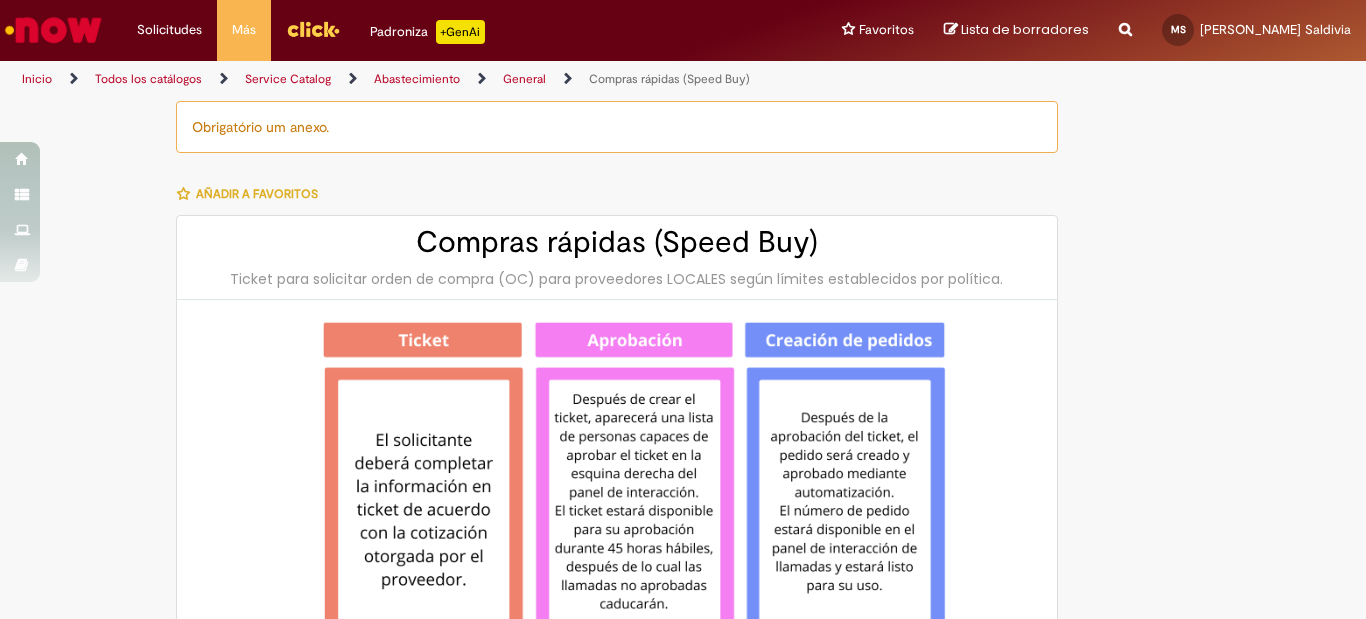 type on "********" 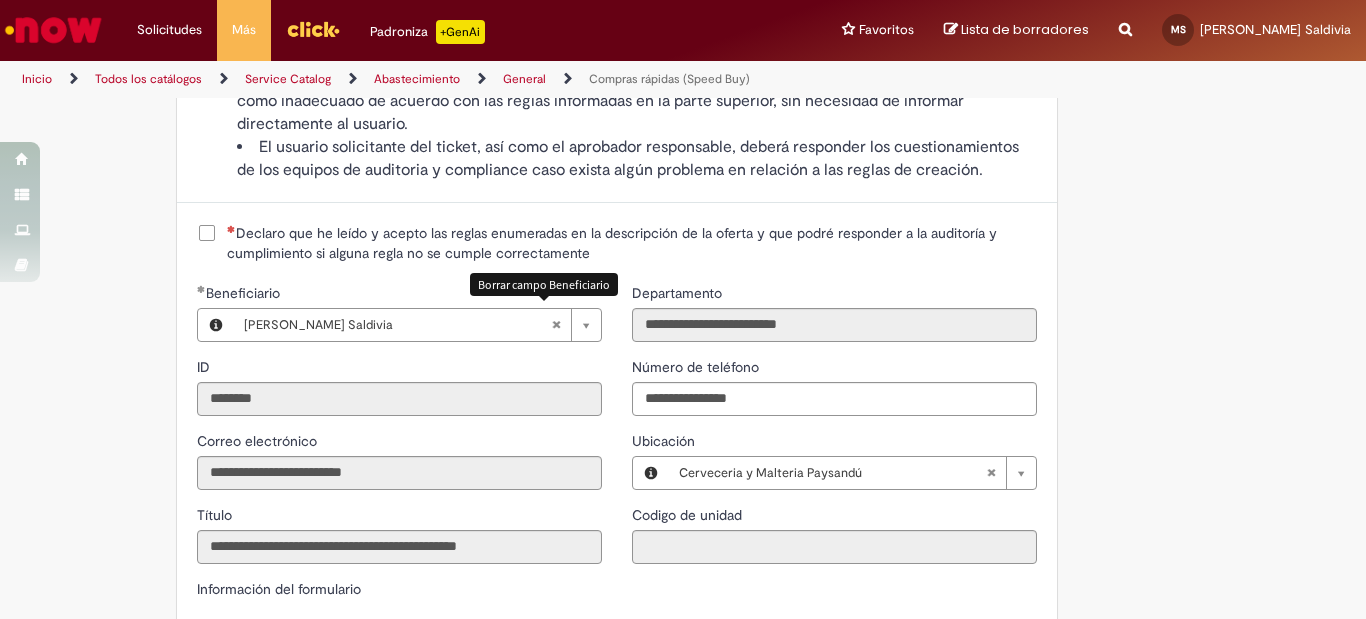 scroll, scrollTop: 2000, scrollLeft: 0, axis: vertical 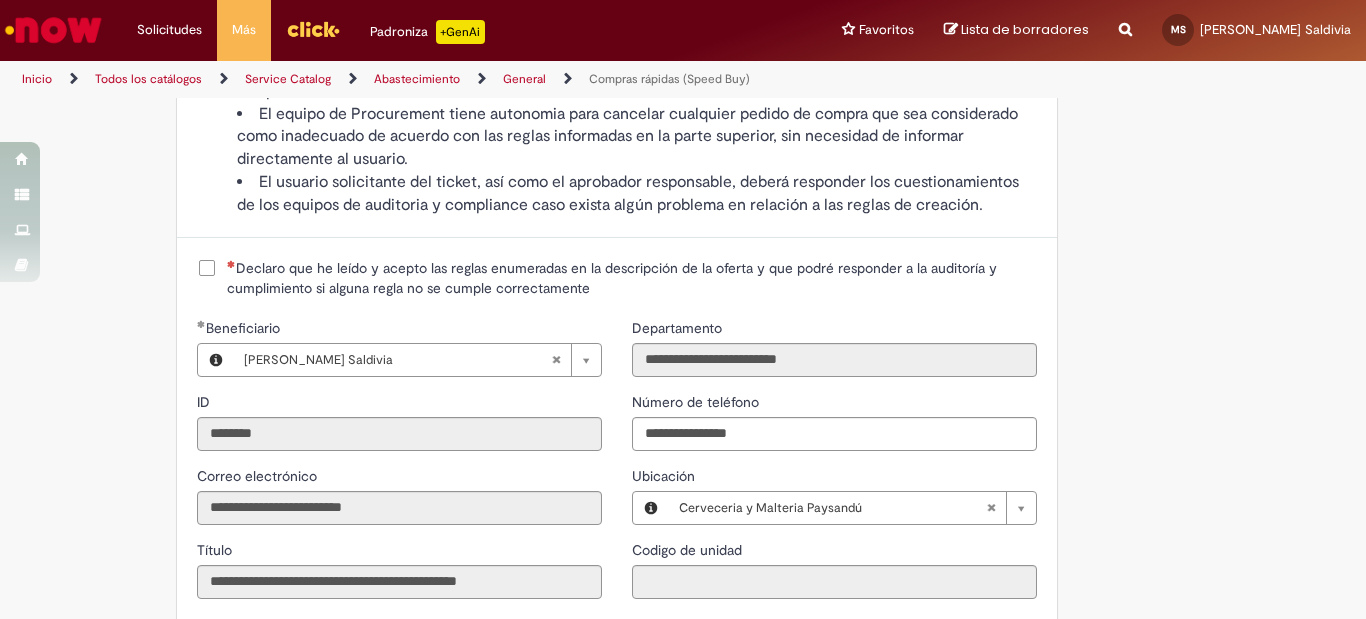 click on "Declaro que he leído y acepto las reglas enumeradas en la descripción de la oferta y que podré responder a la auditoría y cumplimiento si alguna regla no se cumple correctamente" at bounding box center [632, 278] 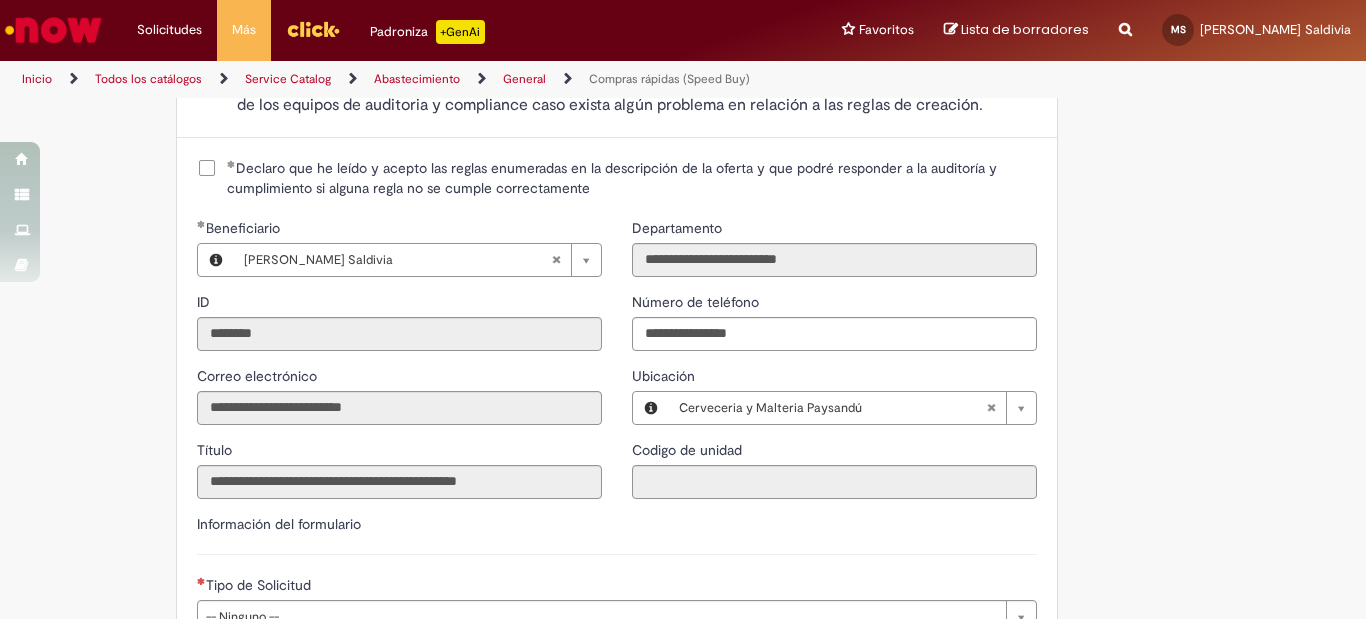 scroll, scrollTop: 2300, scrollLeft: 0, axis: vertical 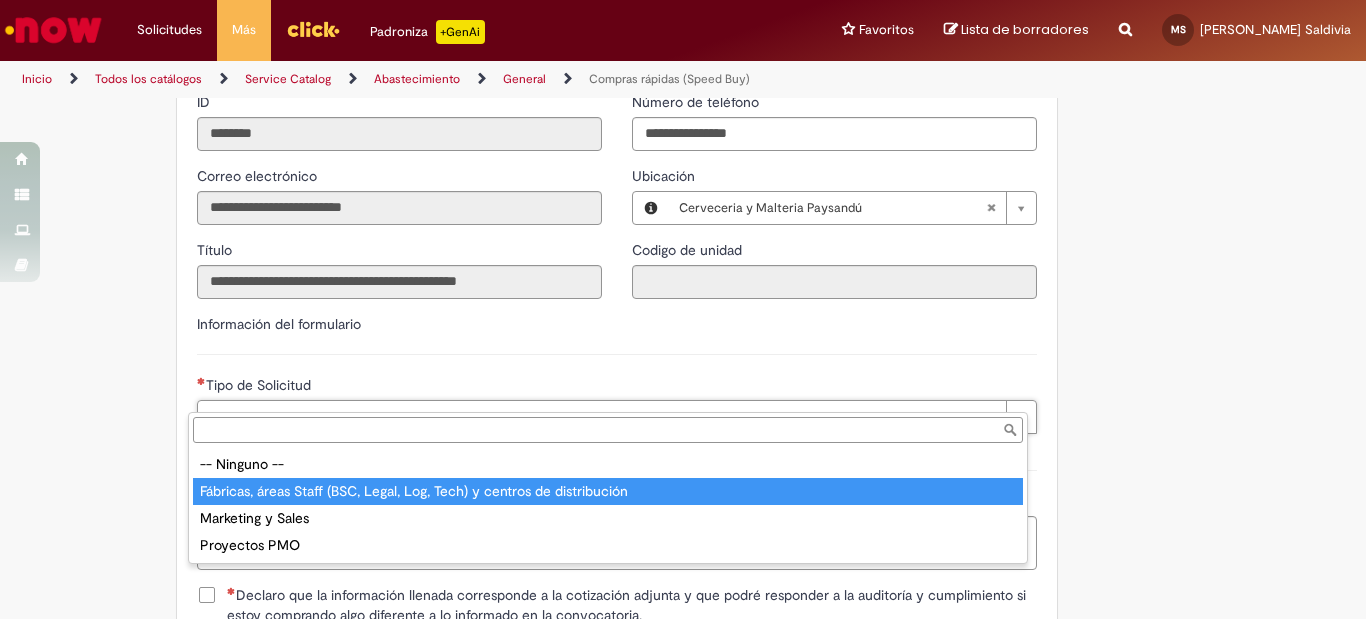 type on "**********" 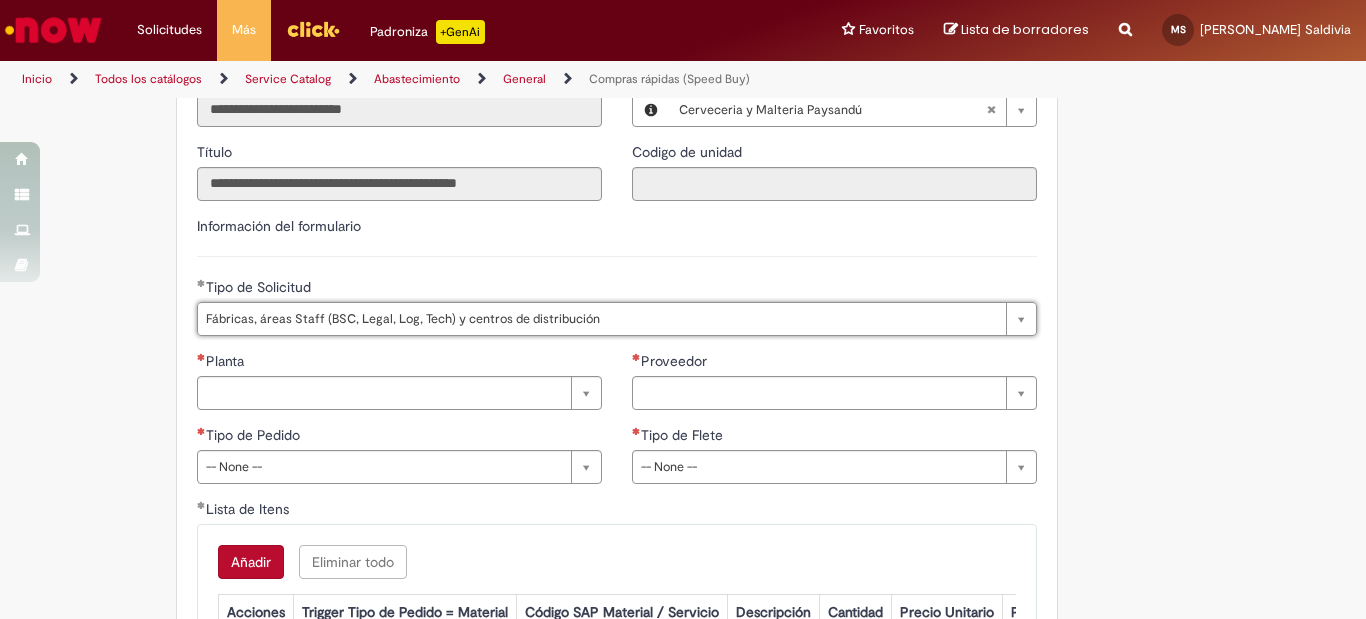 scroll, scrollTop: 2500, scrollLeft: 0, axis: vertical 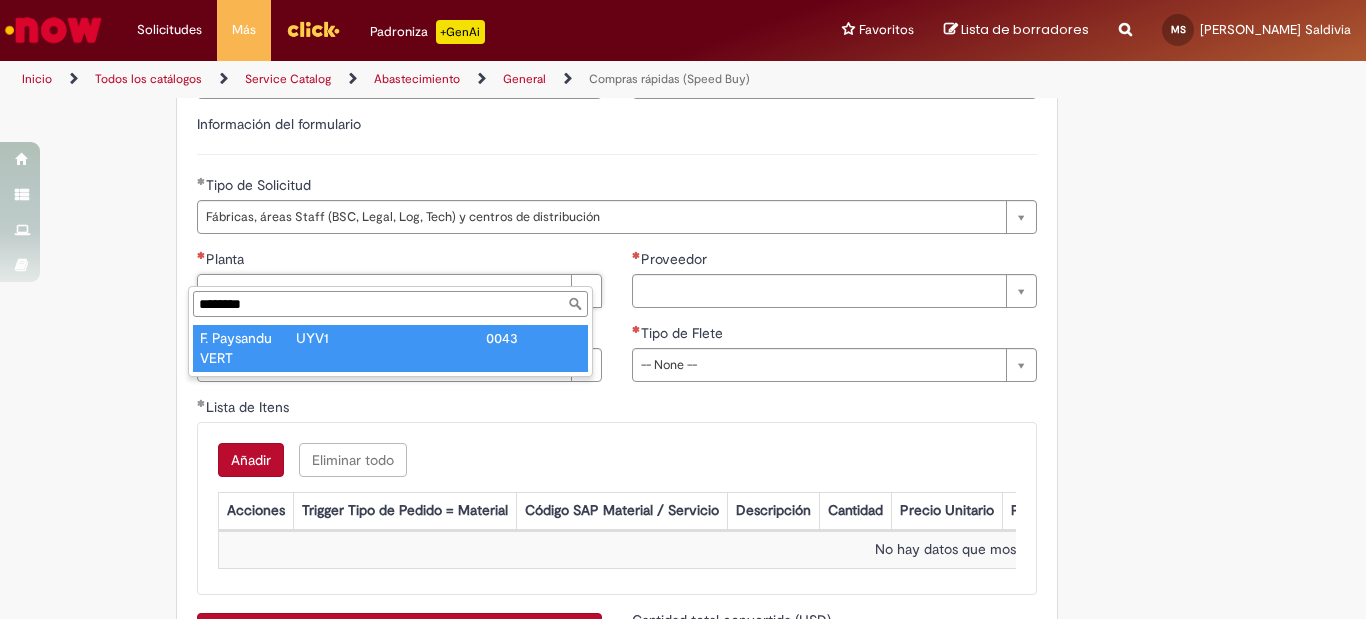 type on "********" 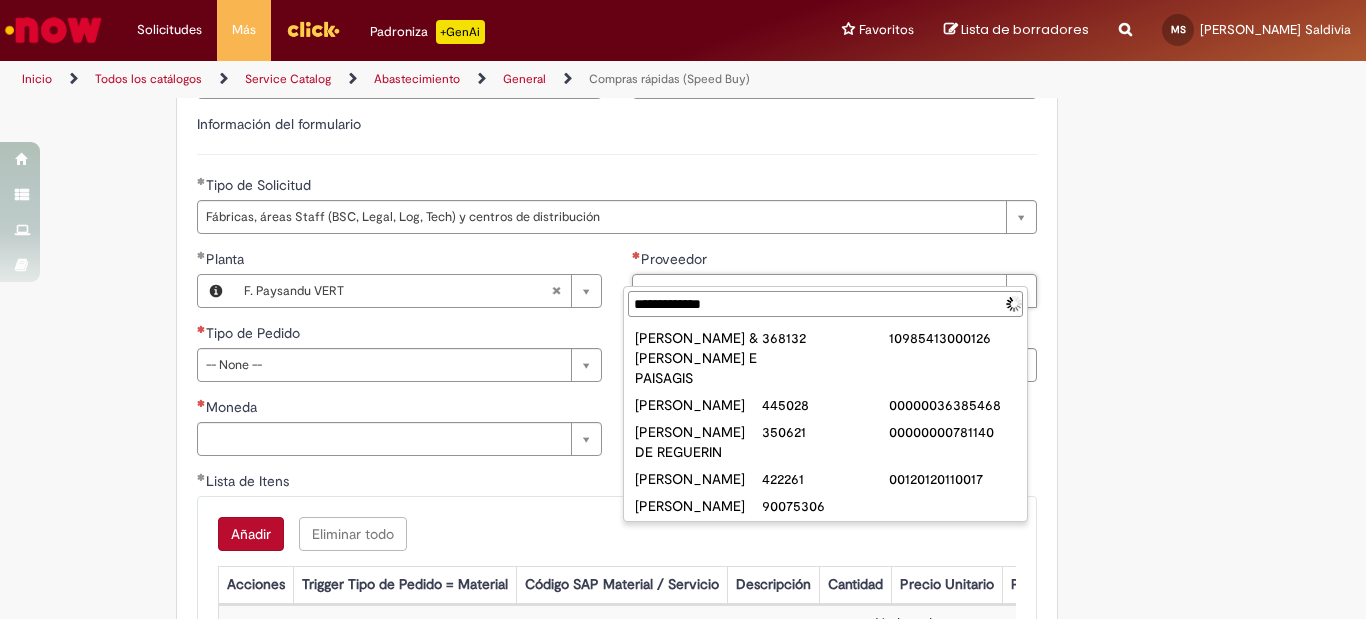 type on "**********" 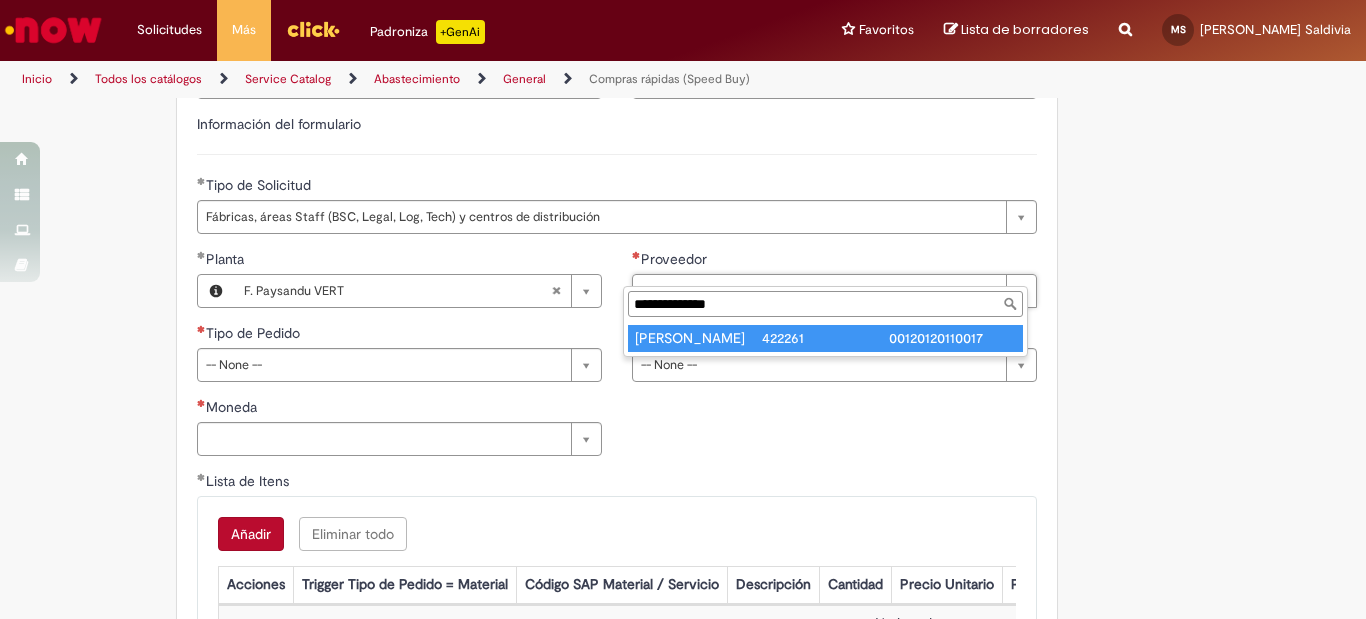 type on "**********" 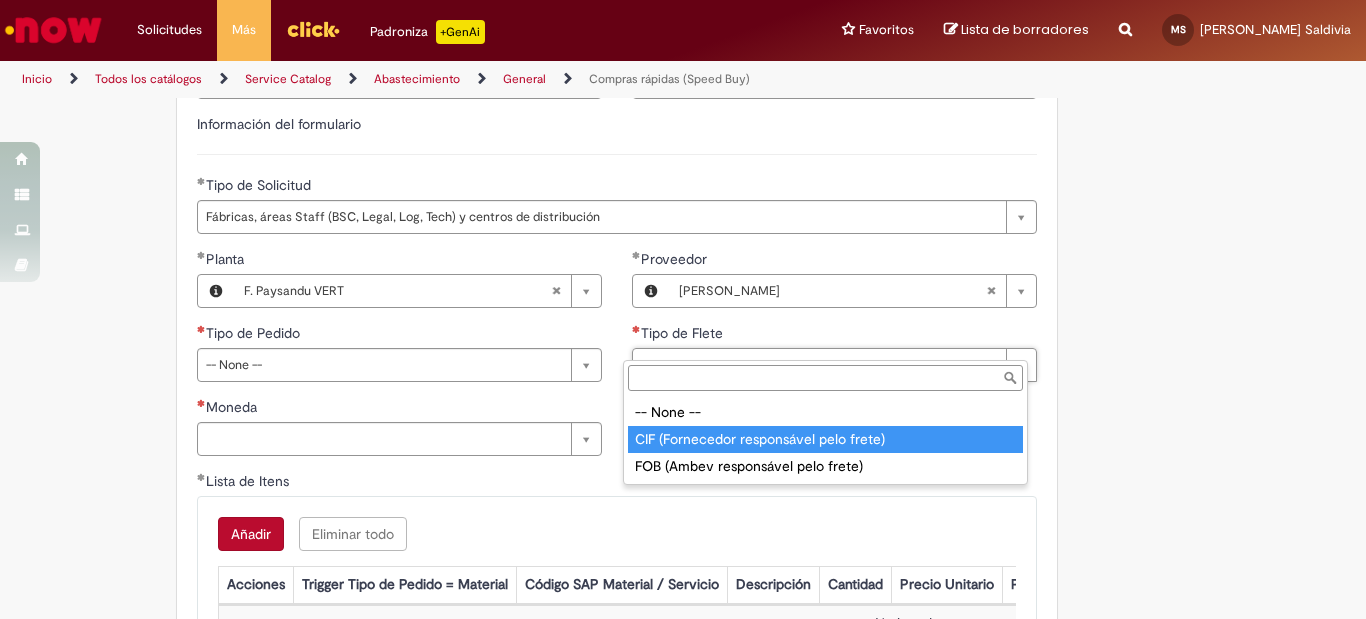 type on "**********" 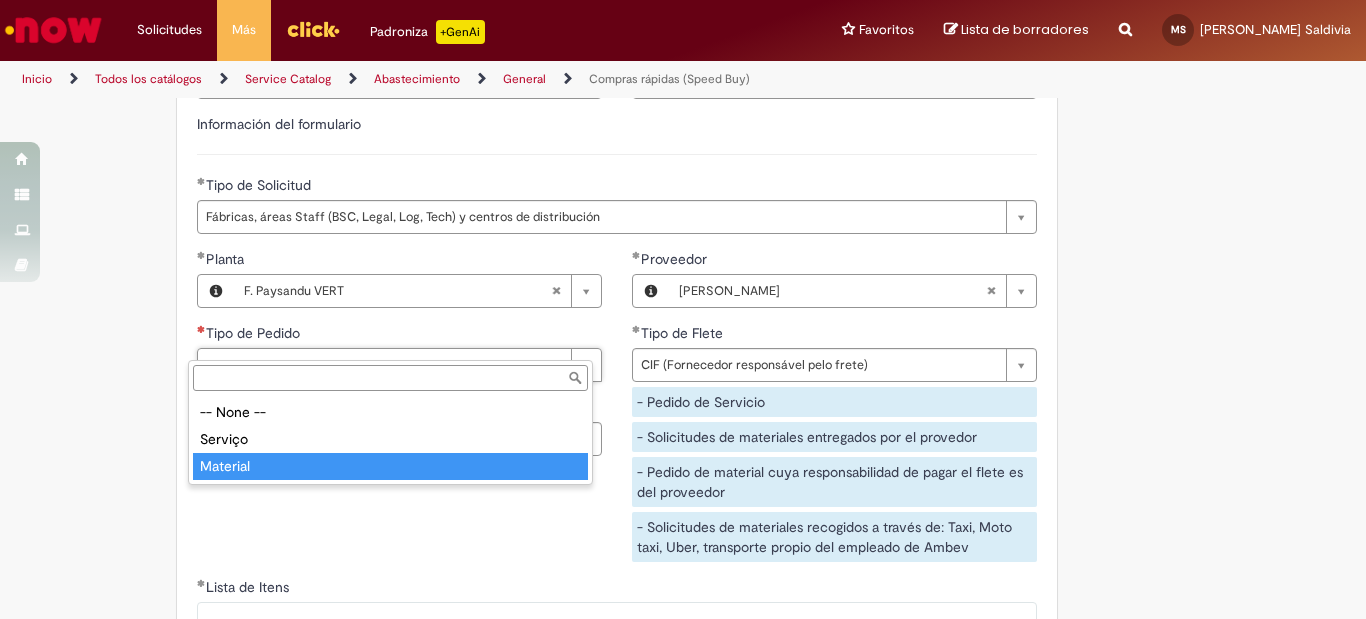 type on "********" 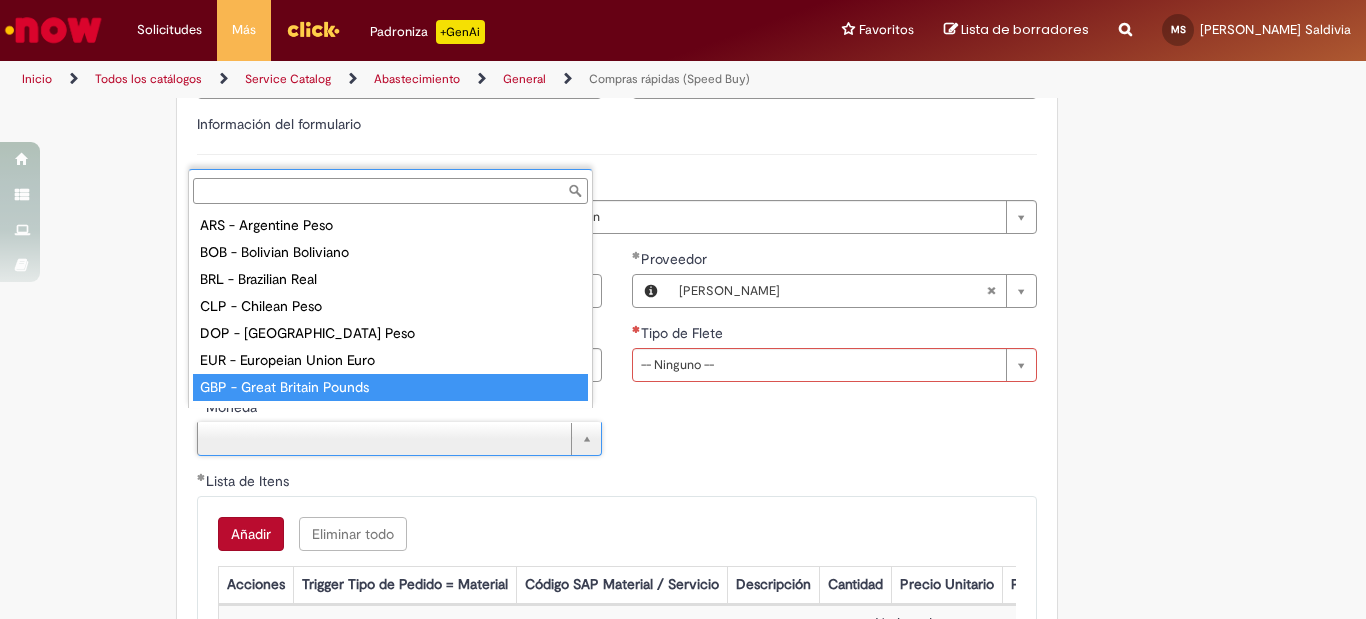 scroll, scrollTop: 16, scrollLeft: 0, axis: vertical 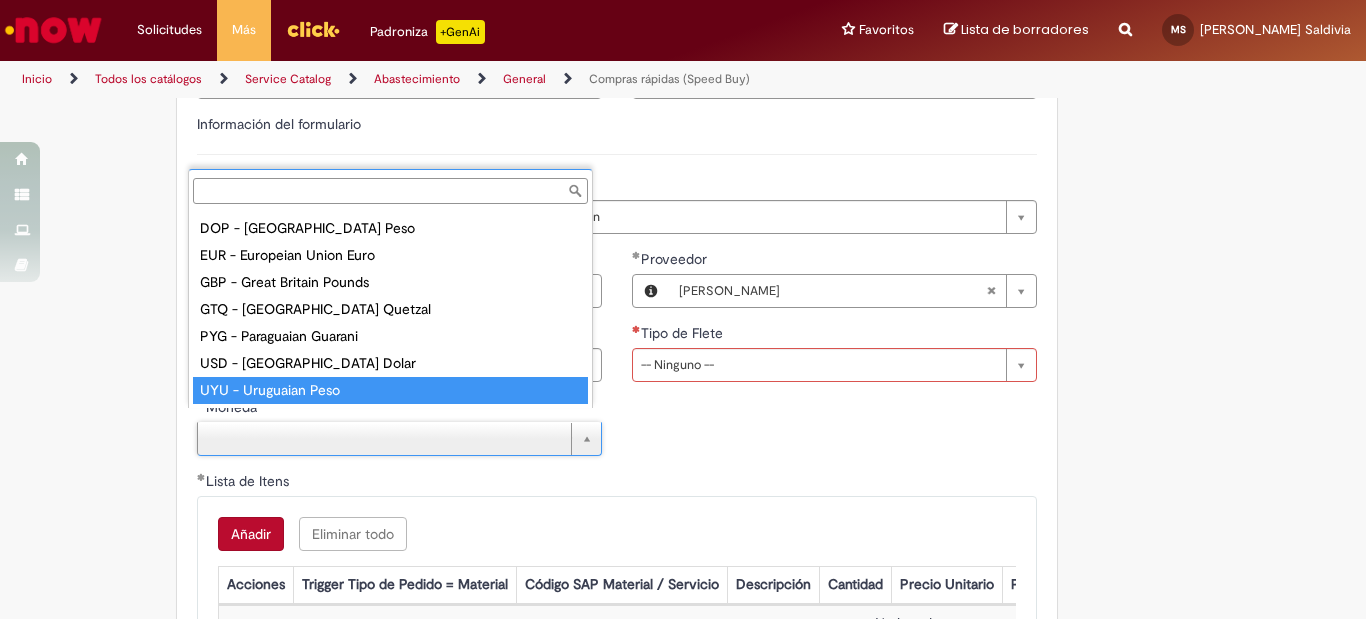 type on "**********" 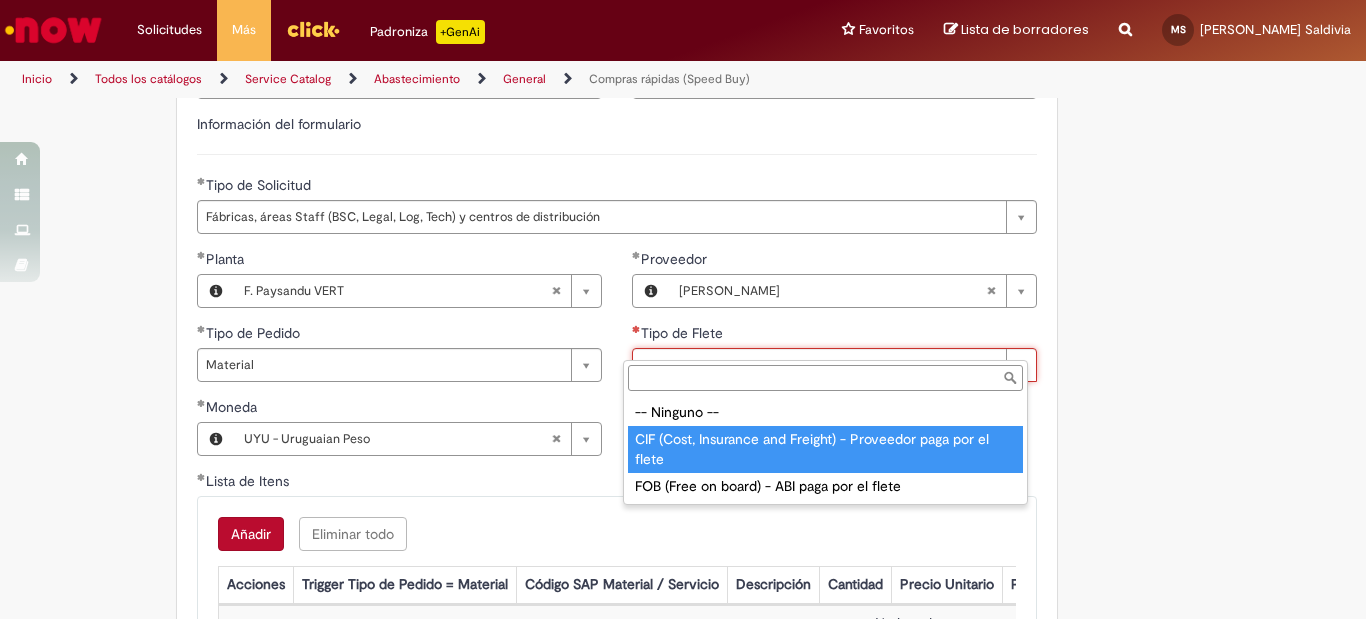 type on "**********" 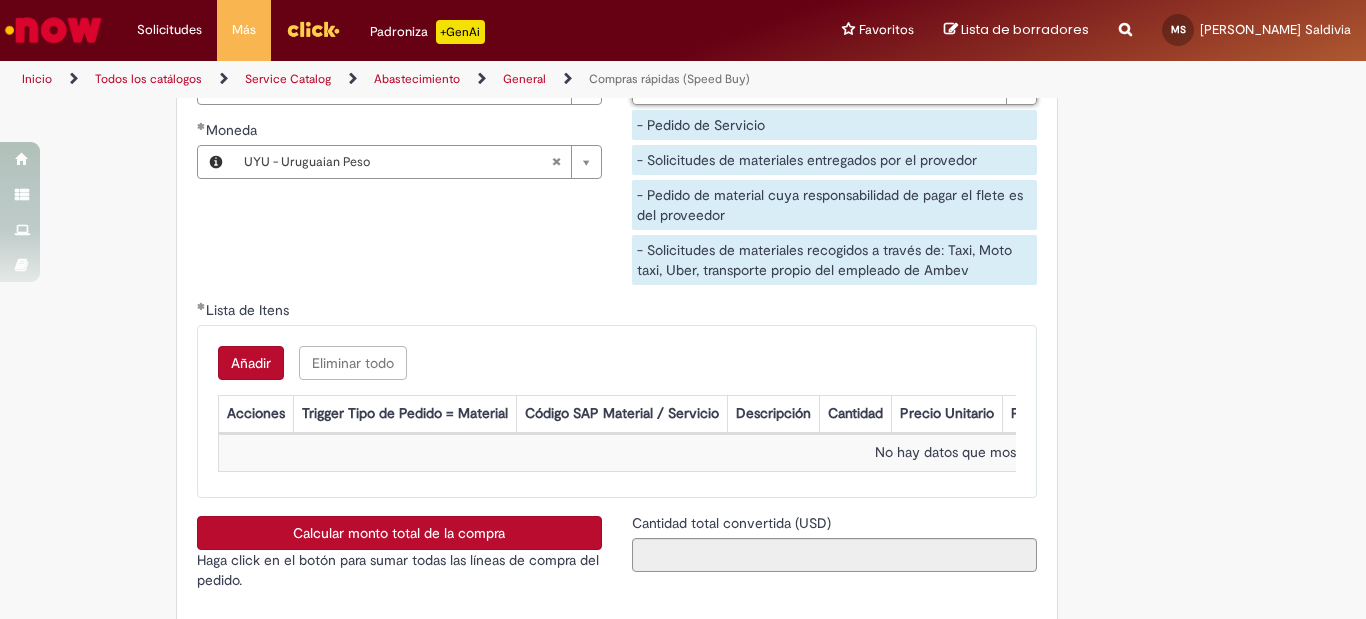 scroll, scrollTop: 2800, scrollLeft: 0, axis: vertical 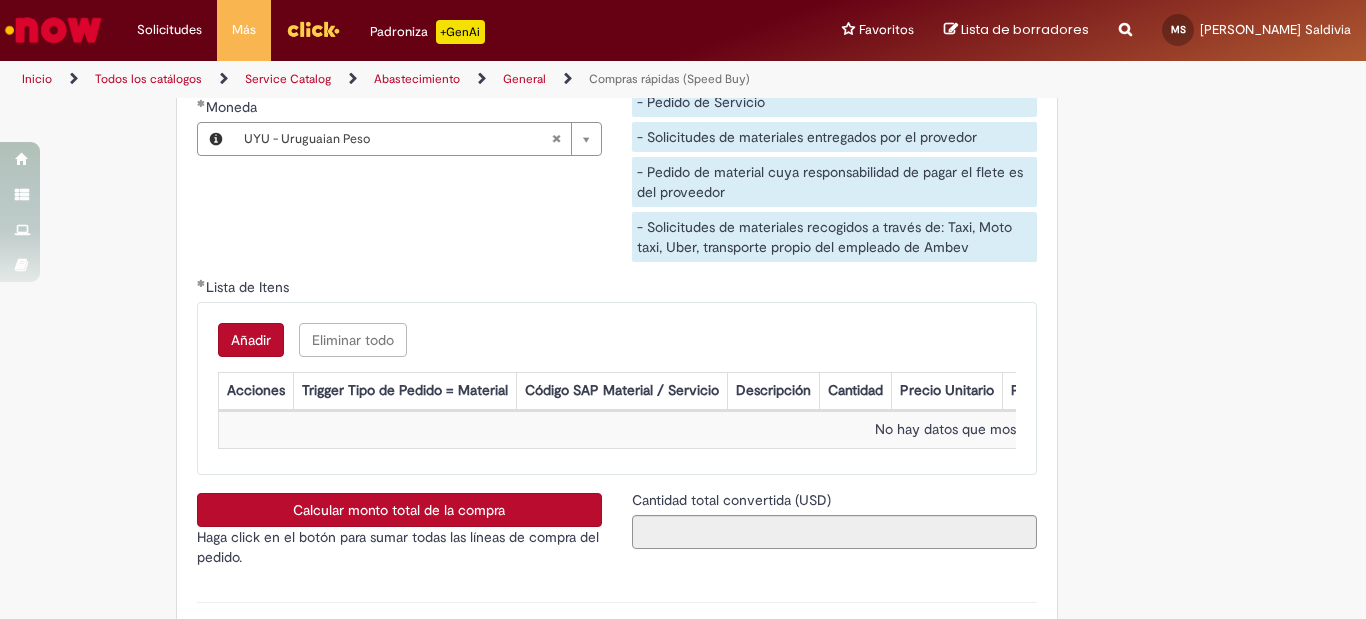 click on "Añadir" at bounding box center (251, 340) 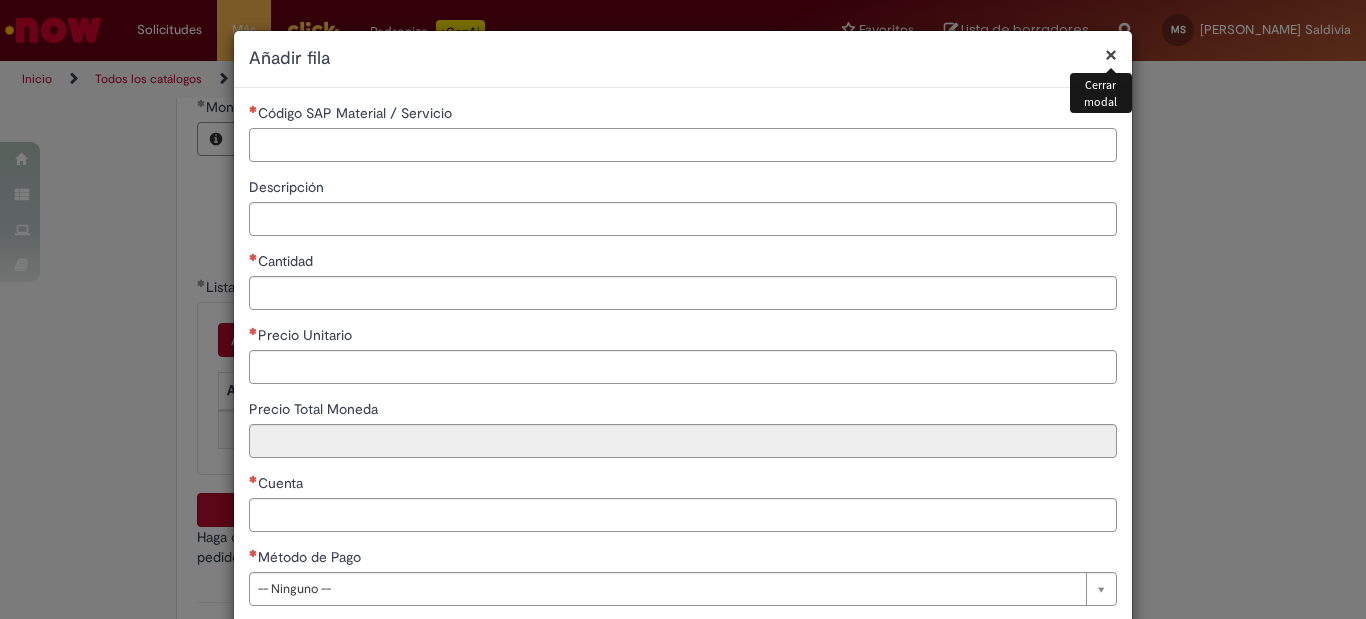 click on "Código SAP Material / Servicio" at bounding box center [683, 145] 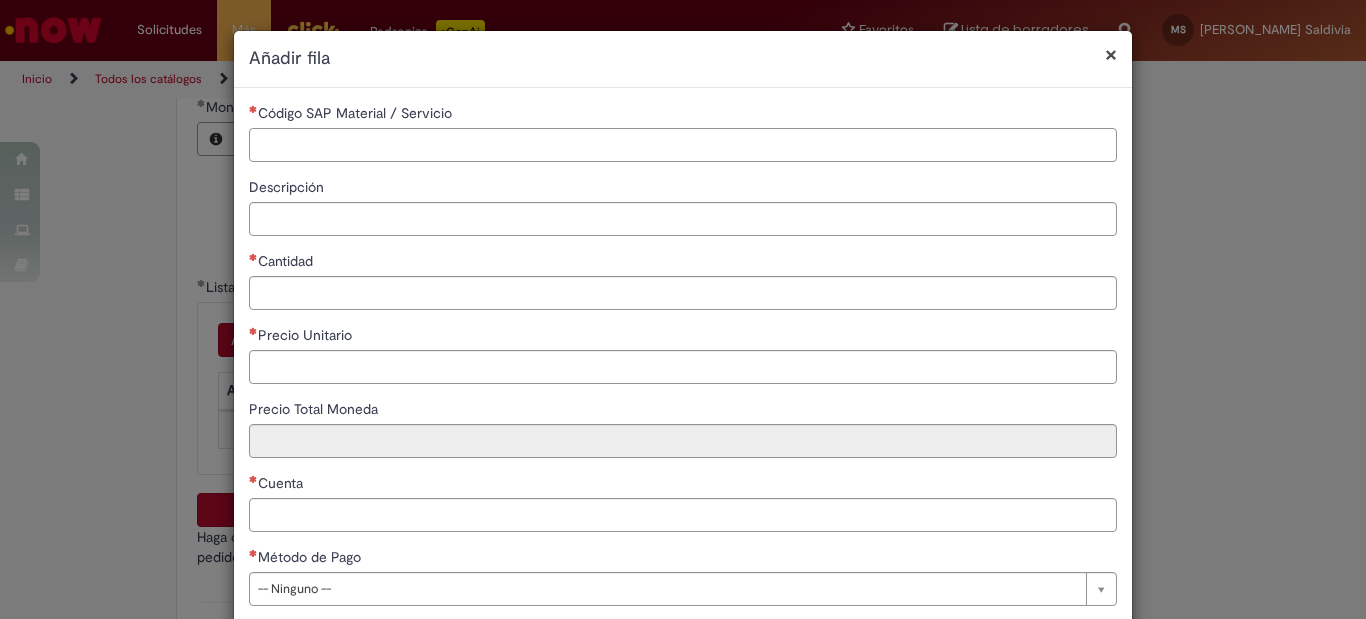 paste on "********" 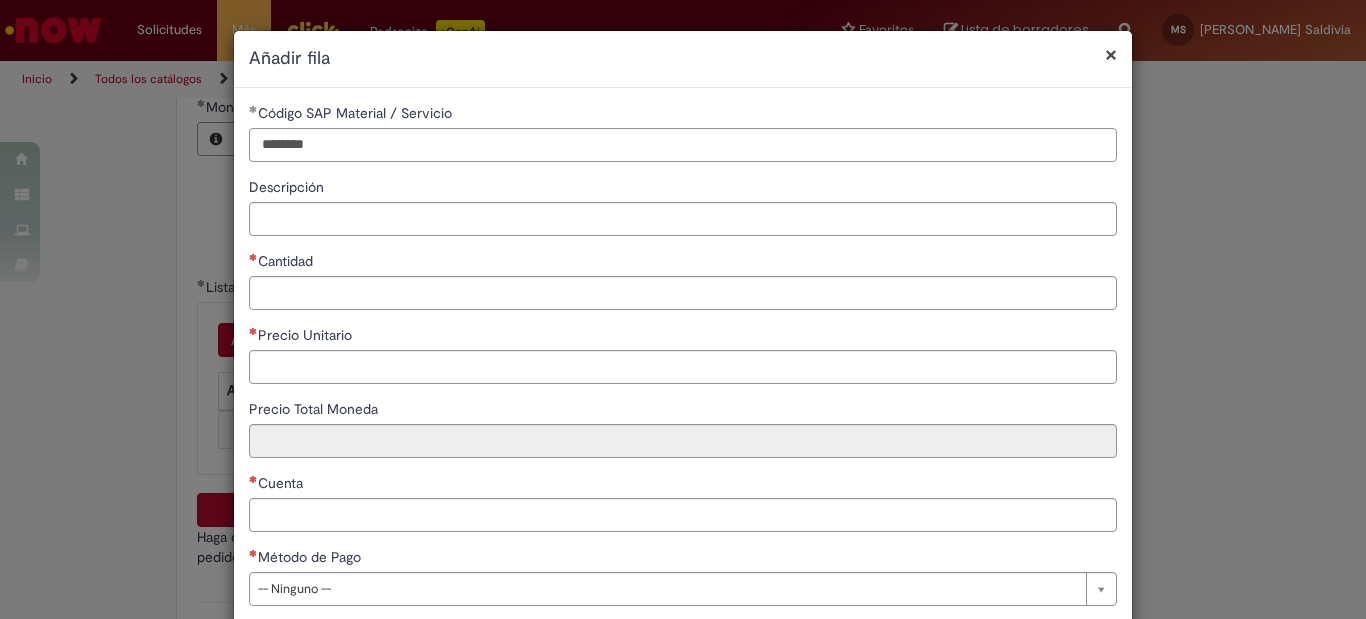type on "********" 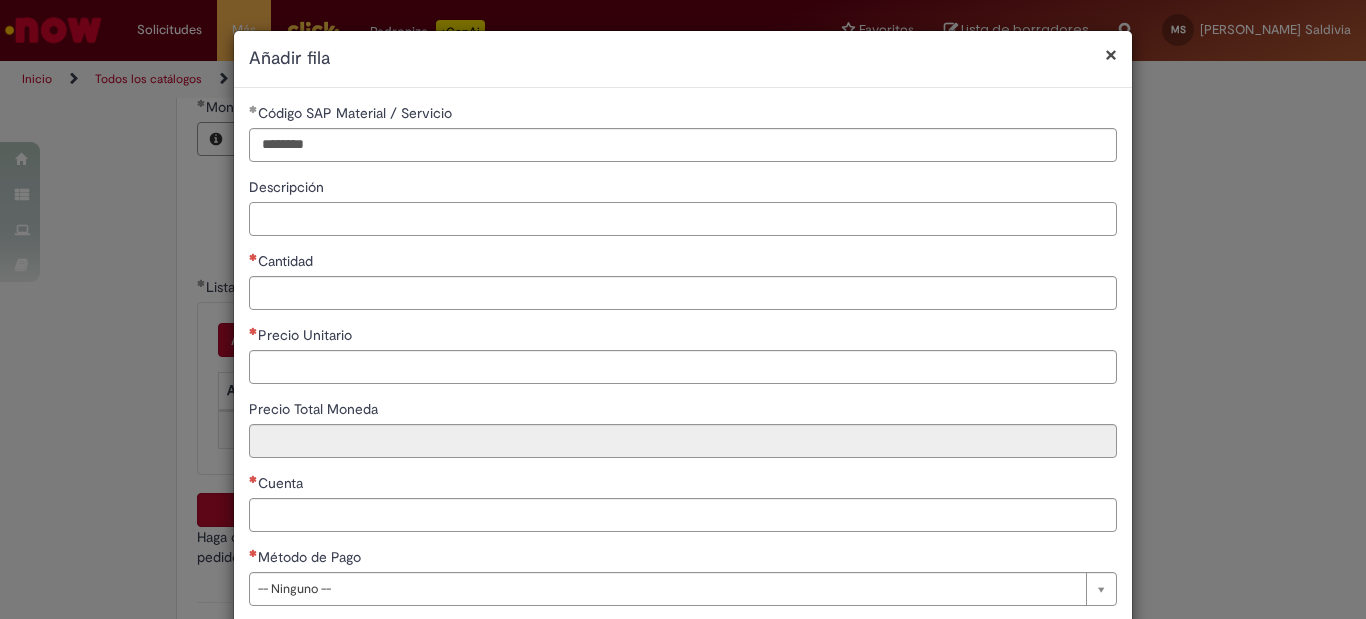 click on "Descripción" at bounding box center (683, 219) 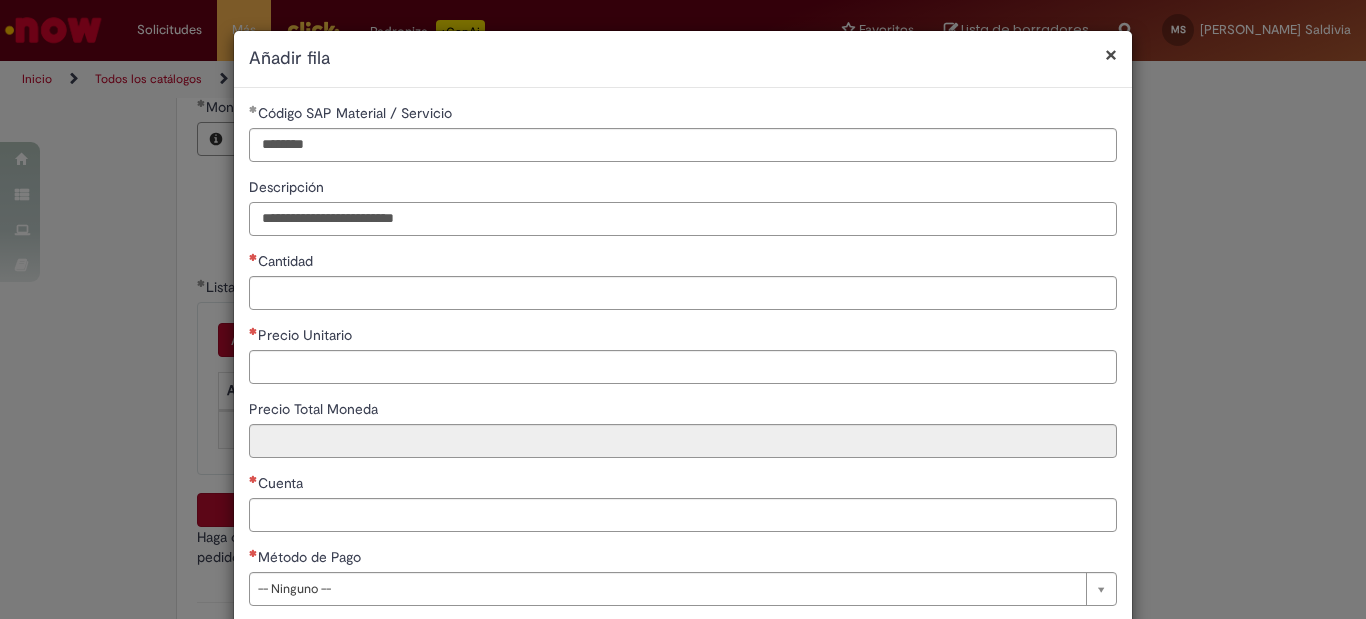 click on "**********" at bounding box center [683, 219] 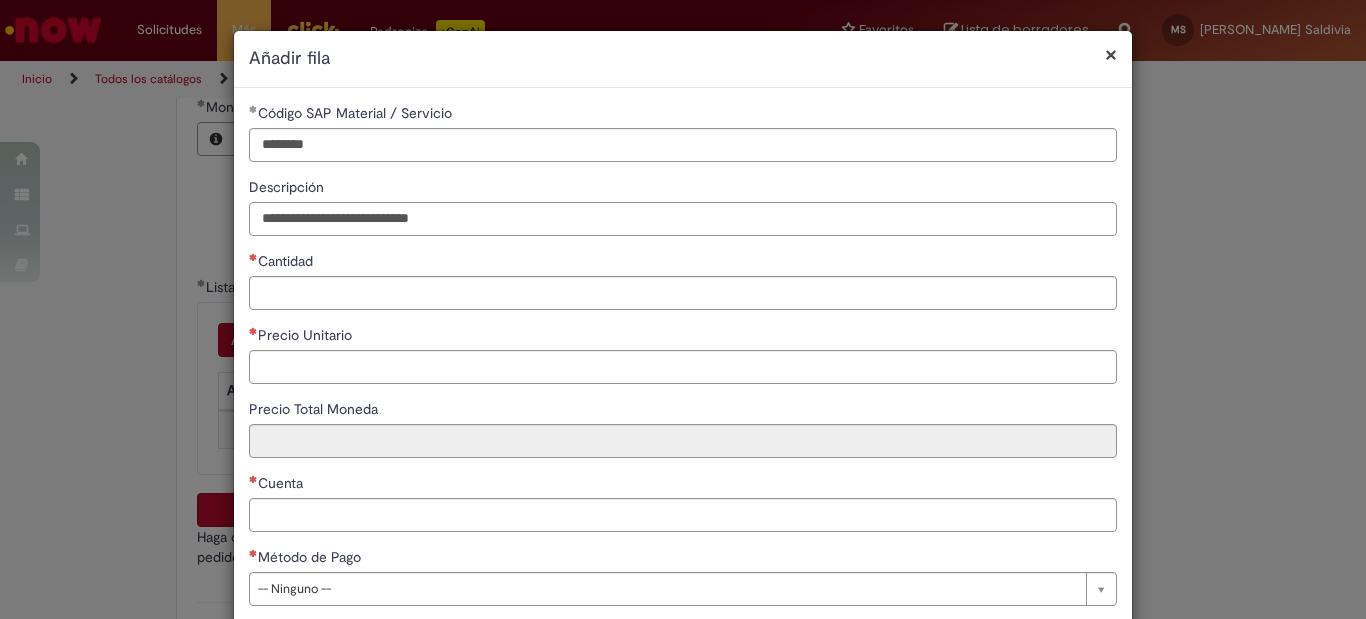 type on "**********" 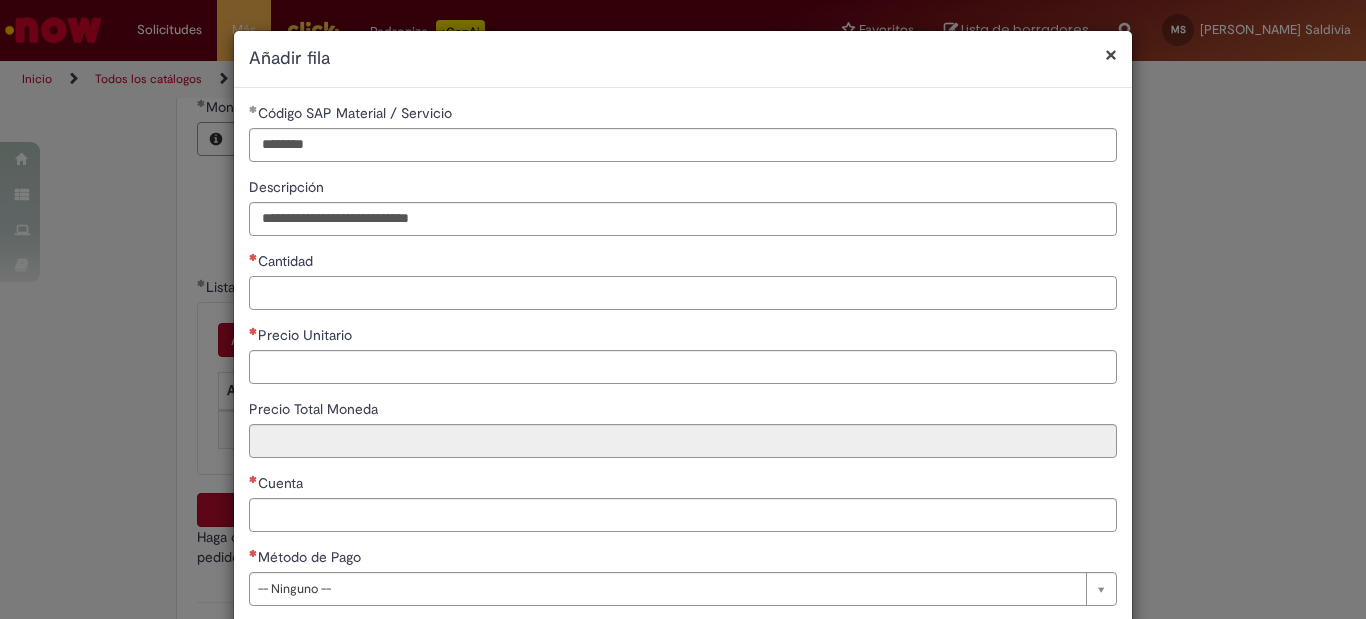 click on "Cantidad" at bounding box center [683, 293] 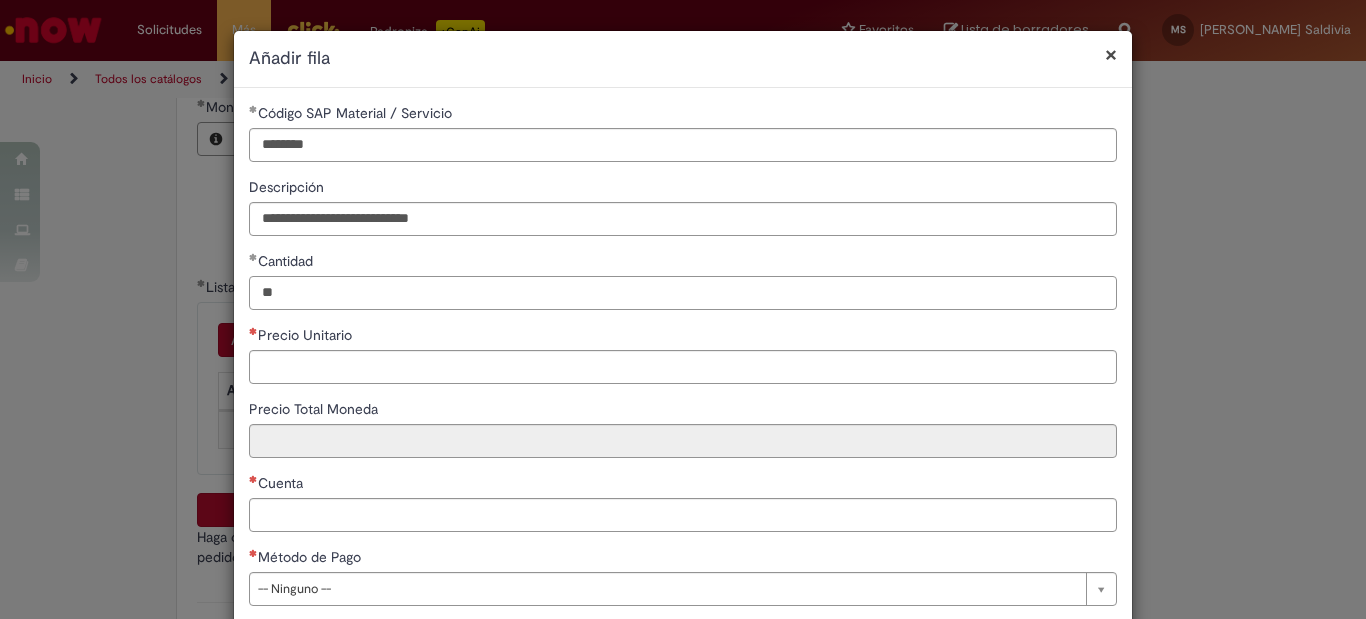 type on "**" 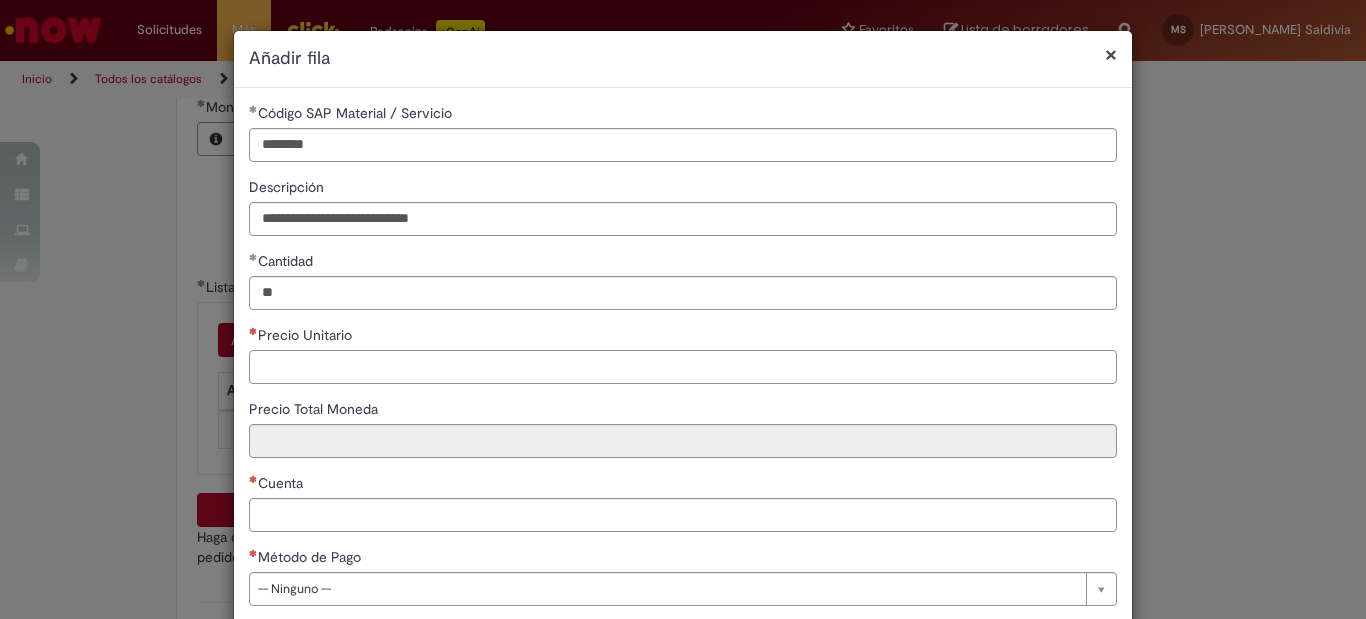 click on "Precio Unitario" at bounding box center (683, 367) 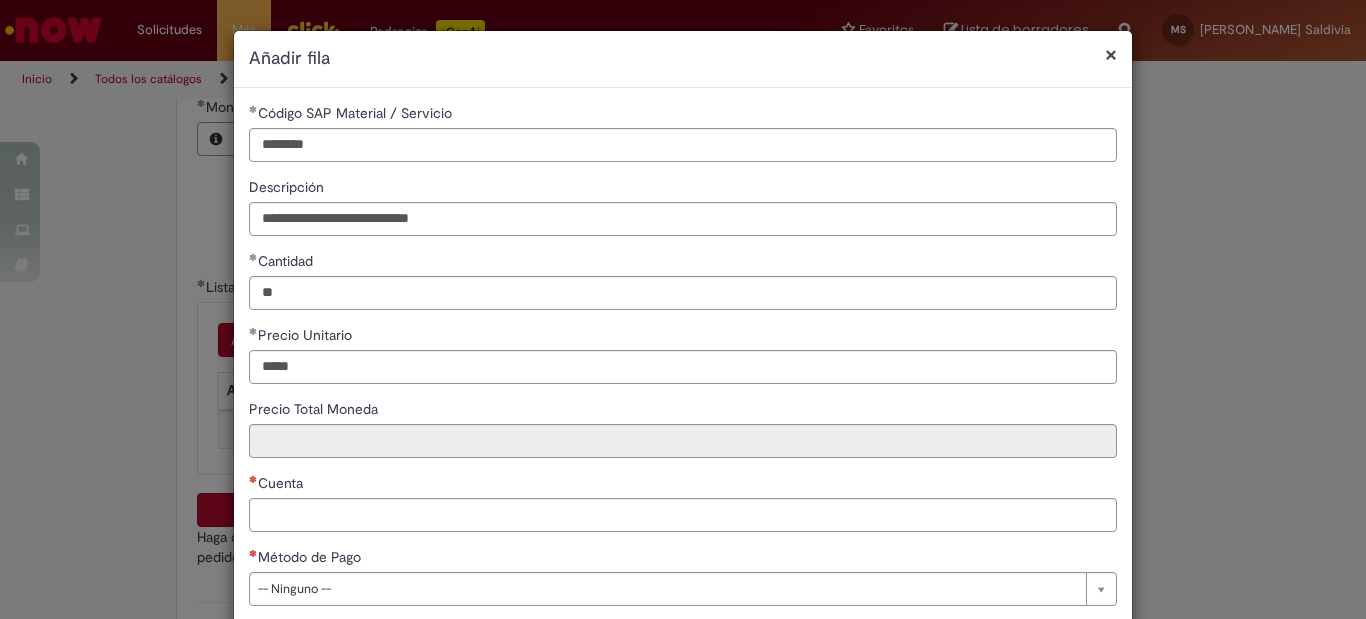 type on "******" 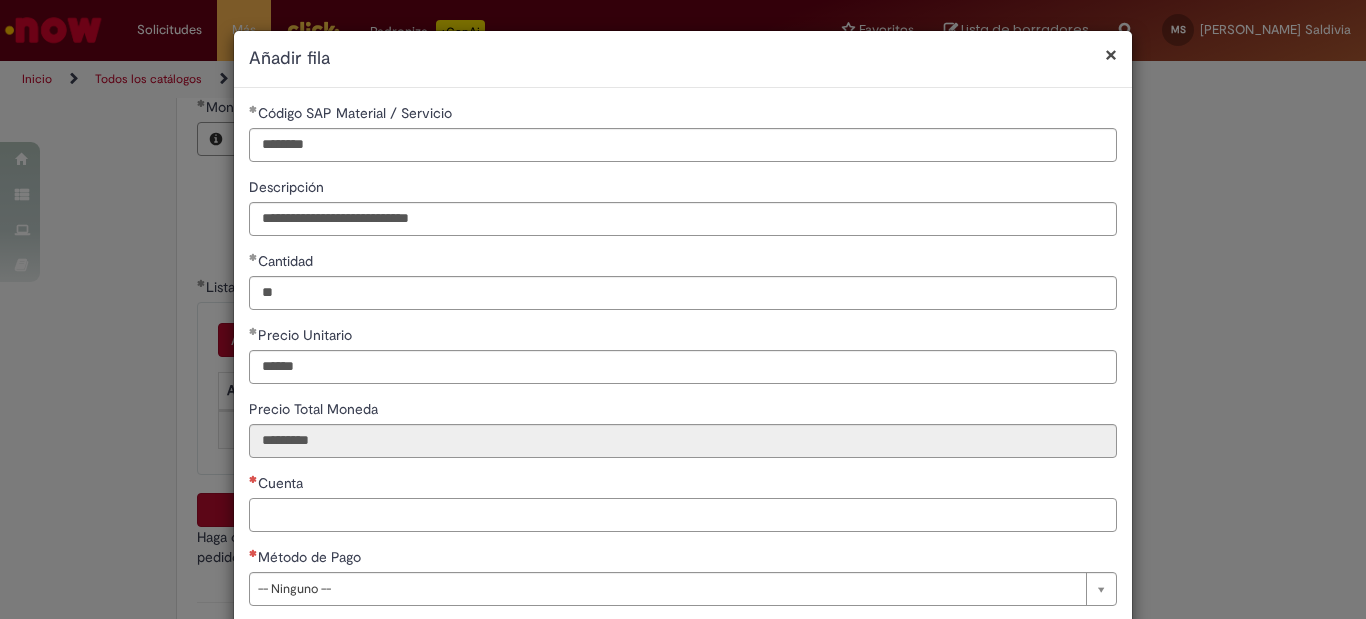 click on "Cuenta" at bounding box center (683, 515) 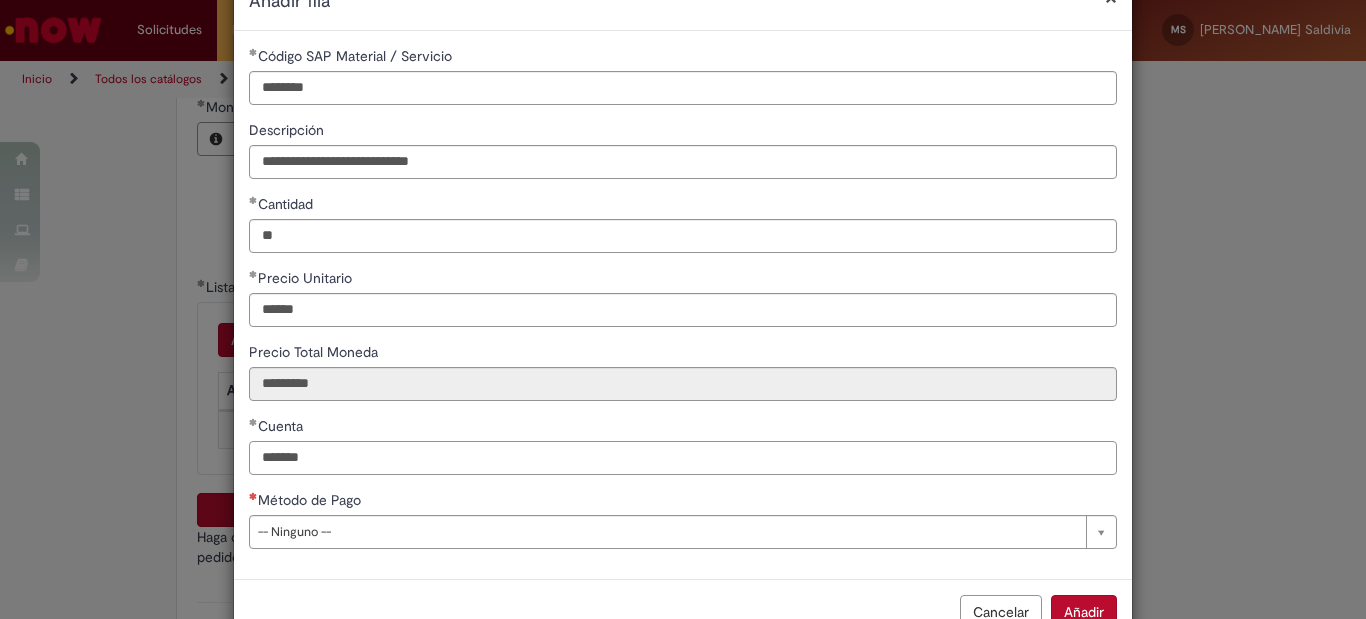 scroll, scrollTop: 113, scrollLeft: 0, axis: vertical 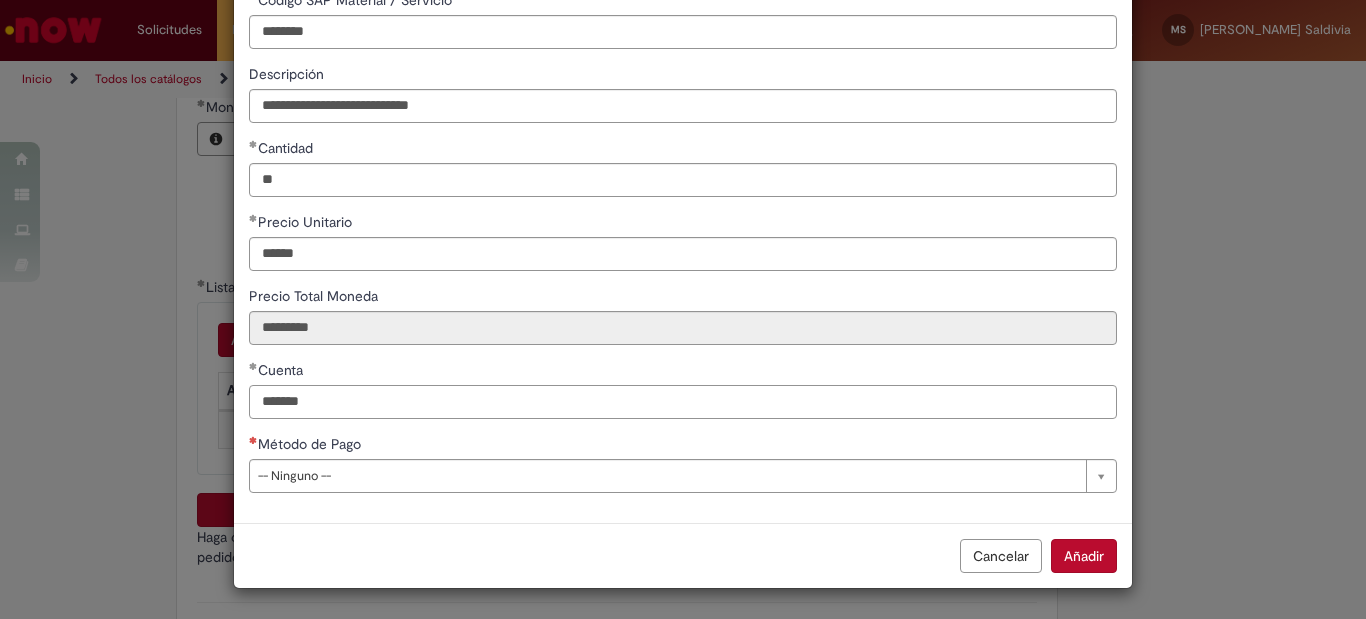 type on "*******" 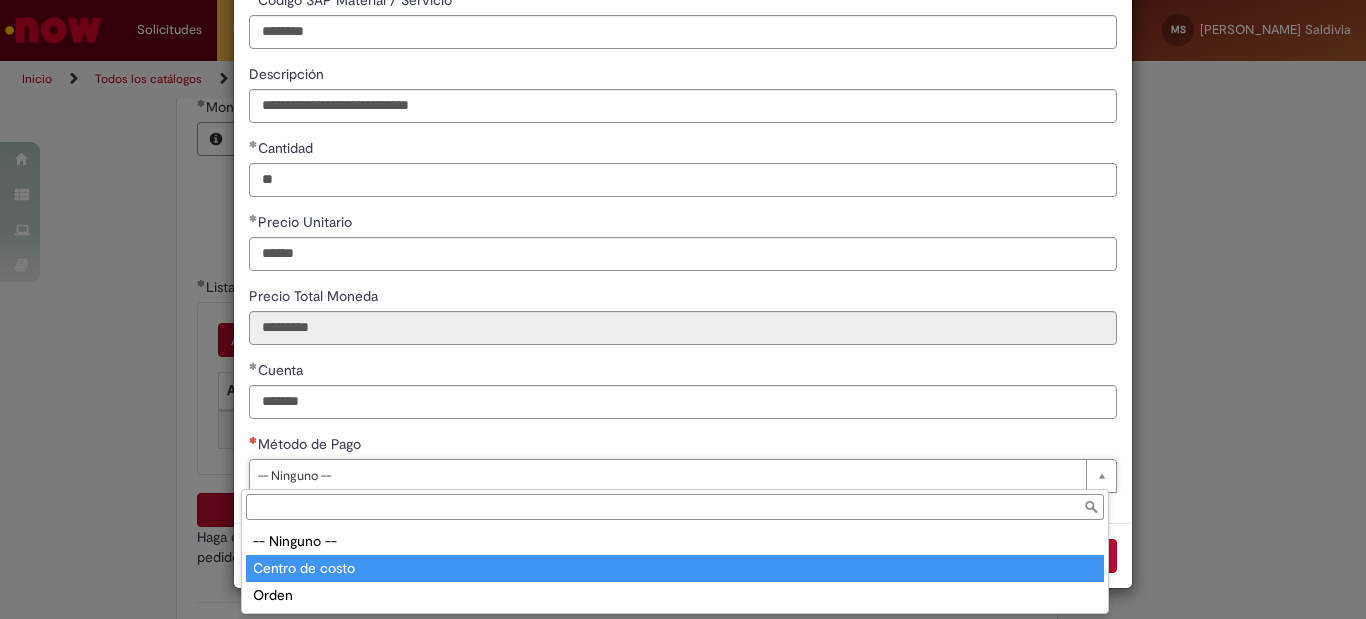 type on "**********" 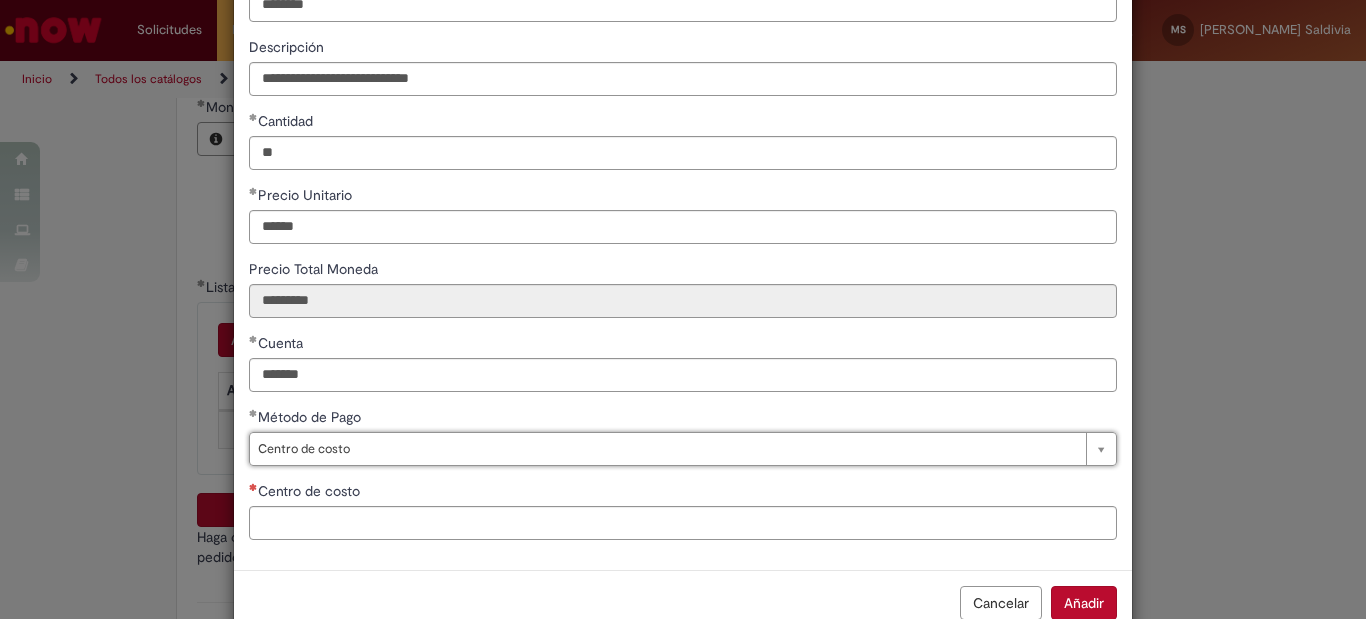 scroll, scrollTop: 187, scrollLeft: 0, axis: vertical 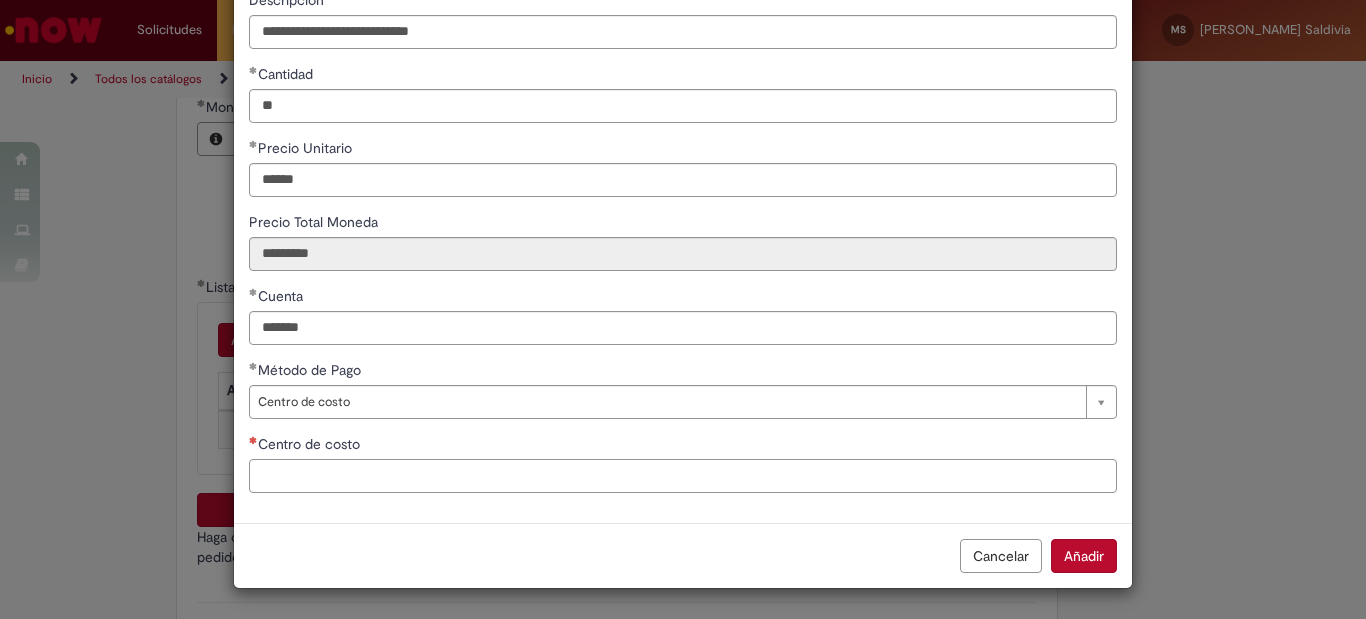 click on "Centro de costo" at bounding box center (683, 476) 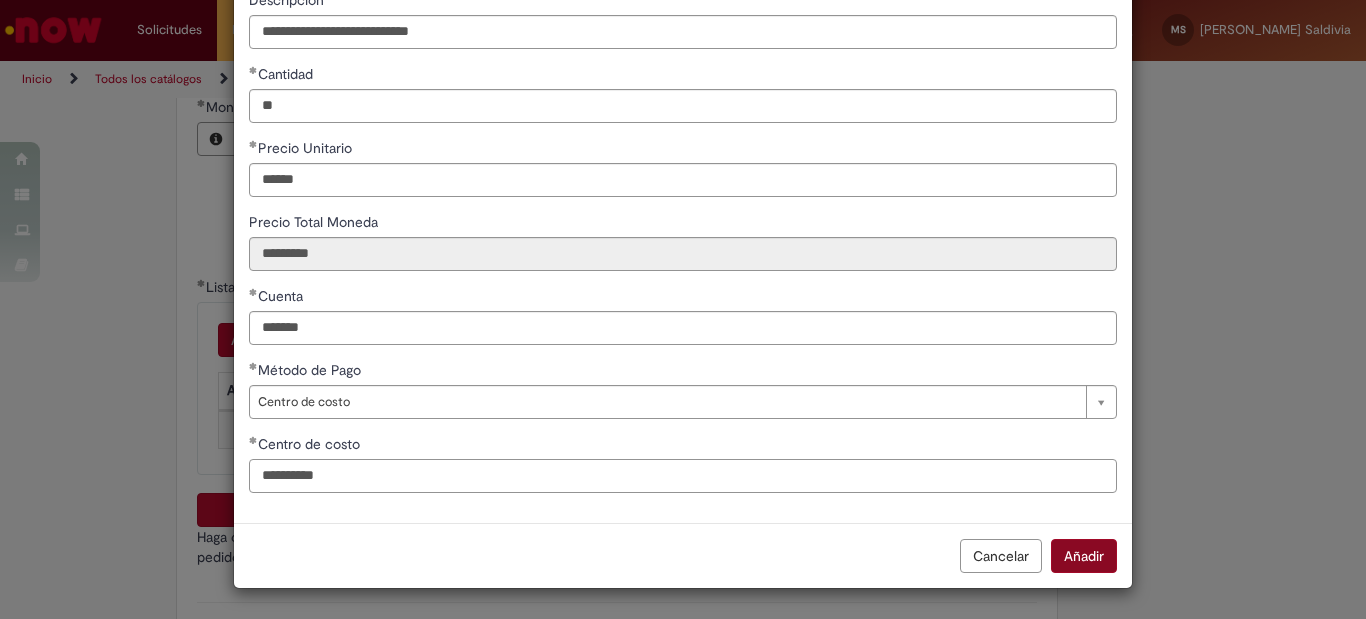 type on "**********" 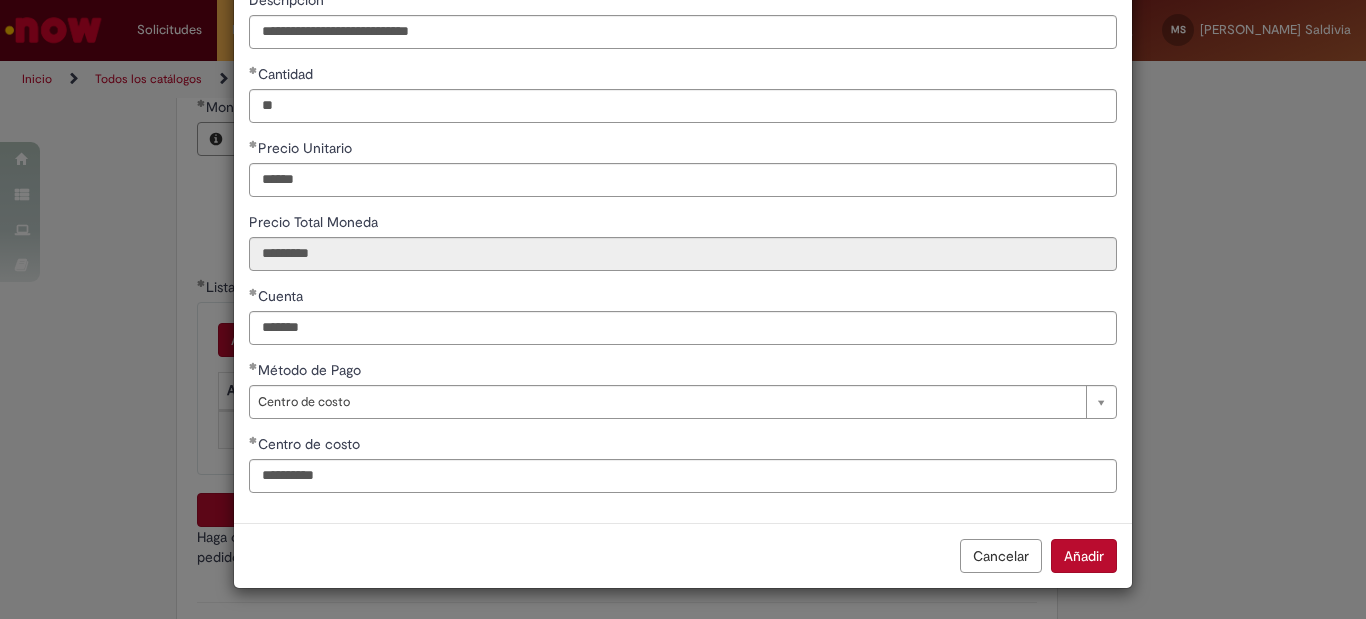 click on "Añadir" at bounding box center (1084, 556) 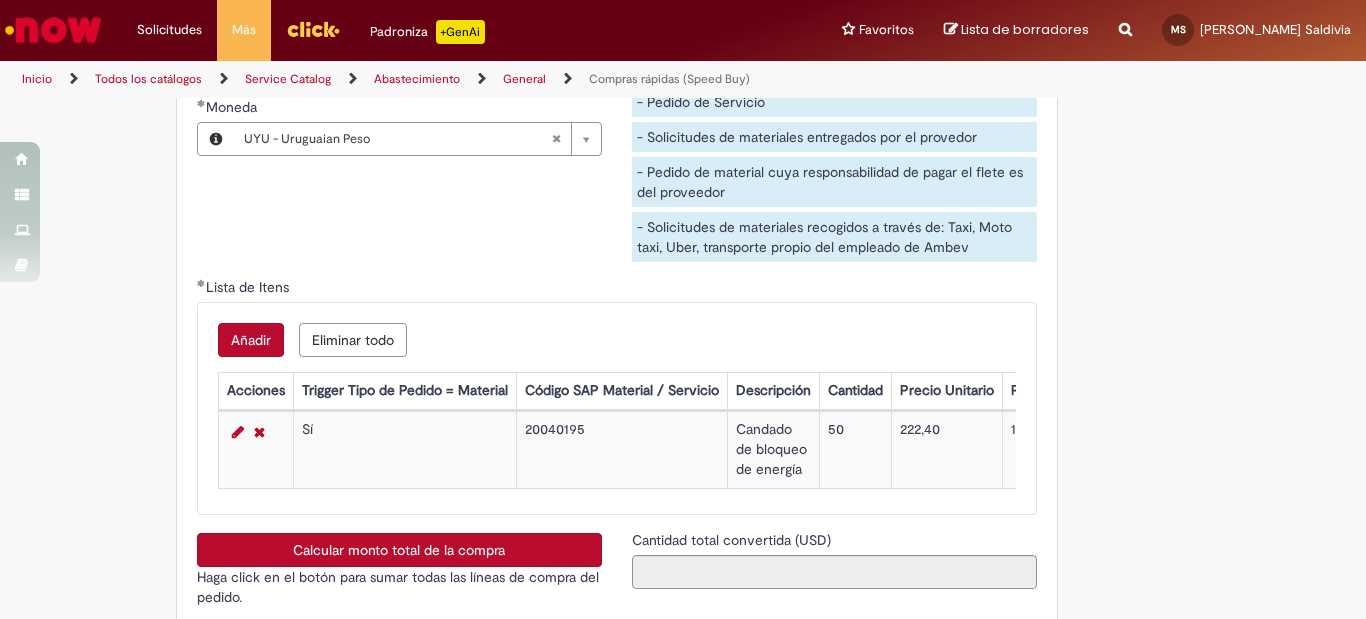 click on "Calcular monto total de la compra" at bounding box center [399, 550] 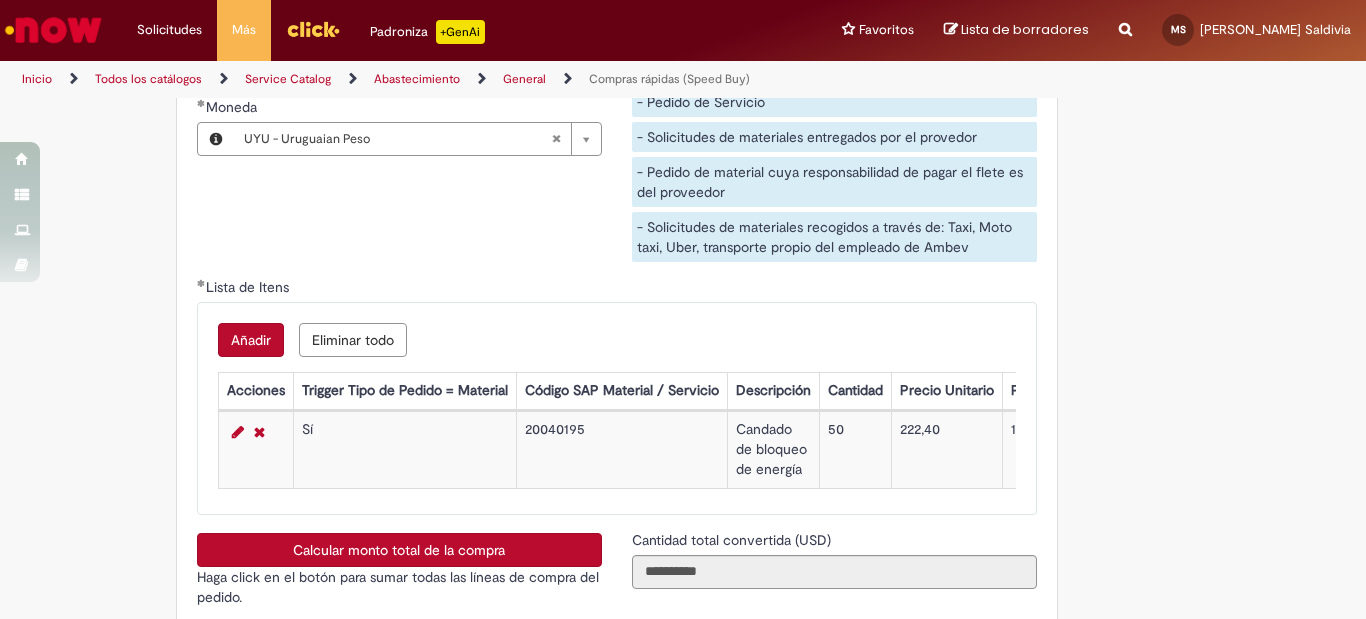 click on "Obrigatório um anexo.
Añadir a favoritos
Compras rápidas (Speed Buy)
Ticket para solicitar orden de compra (OC) para proveedores LOCALES según límites establecidos por política.
Speed ​​buy  es la herramienta oficial para generar órdenes de compra que cumplan con los siguientes requisitos:
• Compras de materiales y servicios indirectos.
• Compras inferiores a USD 2.000*
• Compras con proveedores nacionales
• Compras de material sin contrato activo en SAP para la planta solicitada
*Esta cuota se refiere al tipo de solicitud de compra rápida estándar. Las tickets con cuotas especiales pueden tener valores diferentes.
Reglas de uso
En el campo “Tipo de Solicitud”, seleccionar la opción correspondiente a tu unidad de negocio.
Solicitud estándar de Speed buy:
habilitado para todos usuarios de ABI." at bounding box center (683, -819) 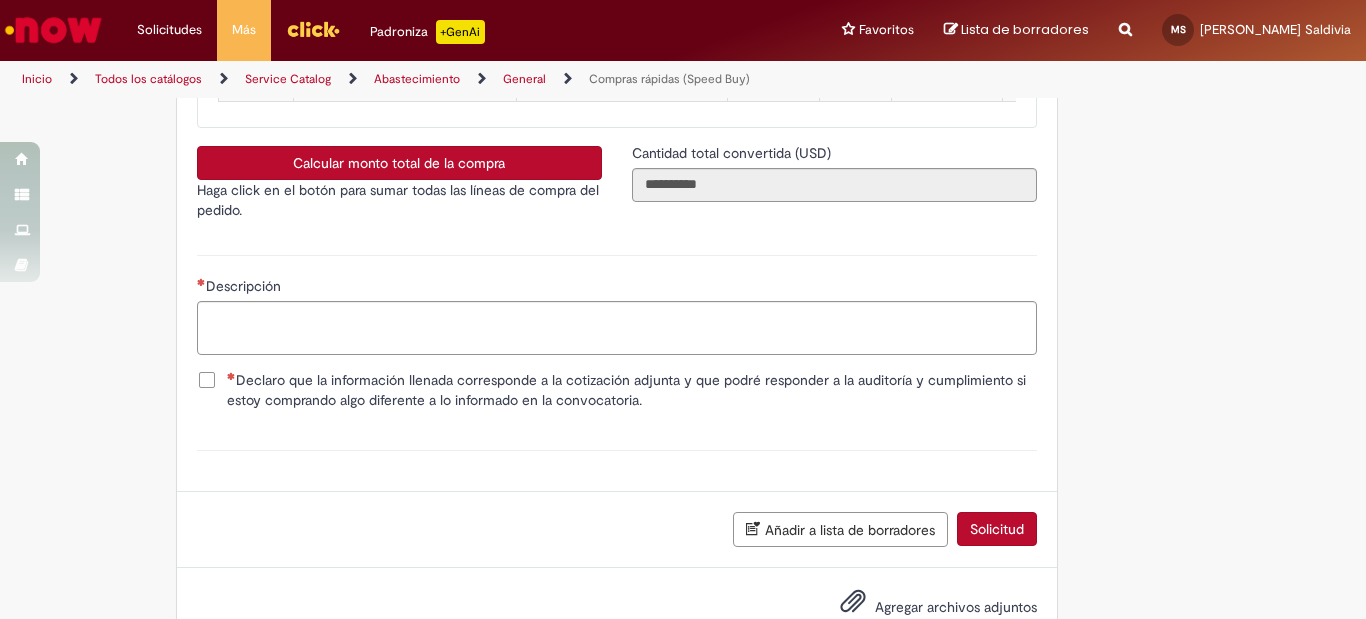 scroll, scrollTop: 3200, scrollLeft: 0, axis: vertical 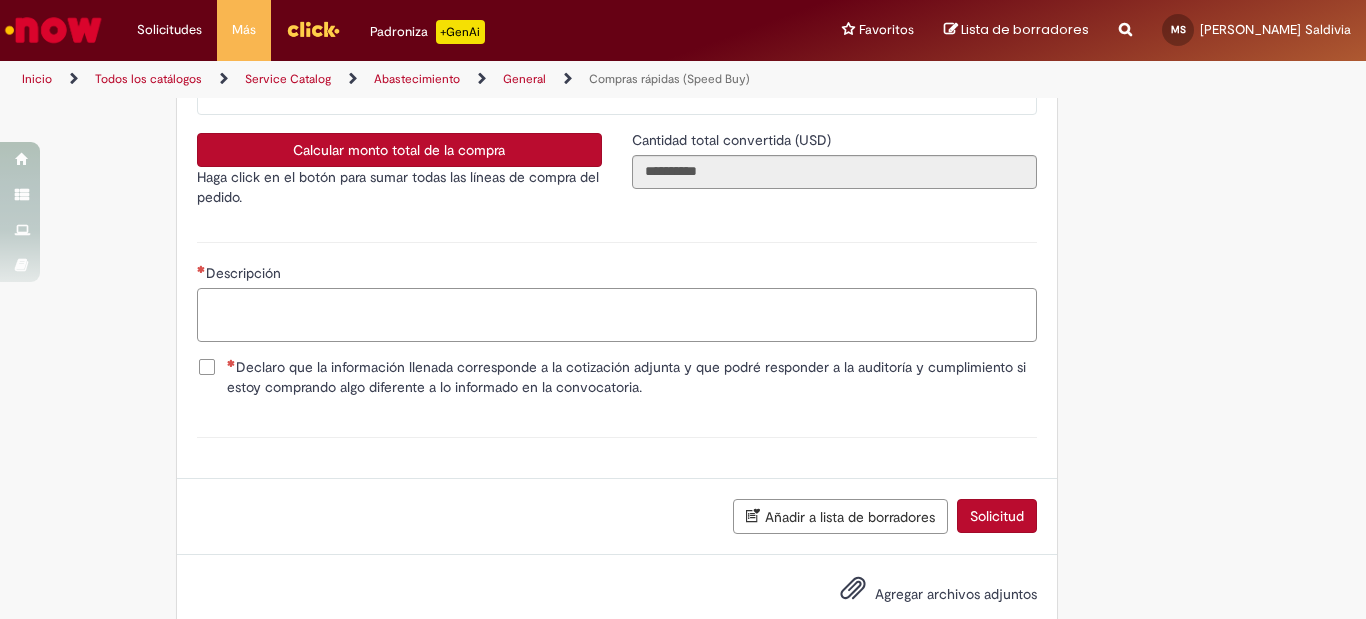 click on "Descripción" at bounding box center [617, 315] 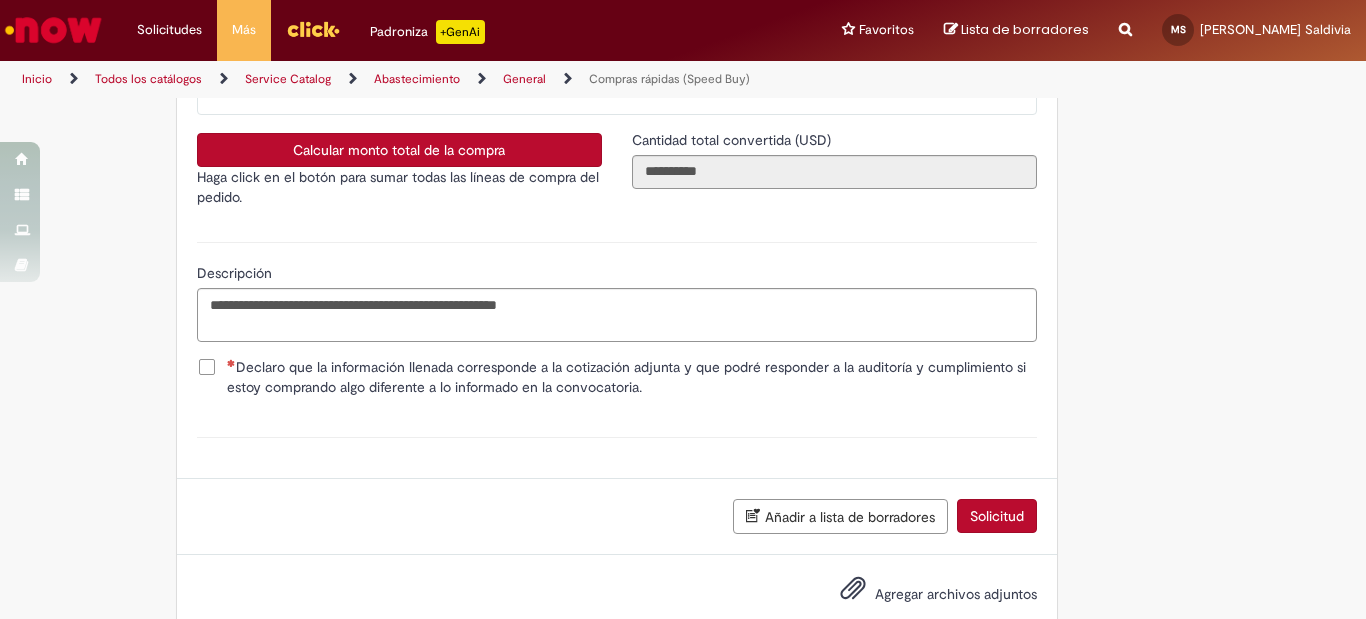 click on "Declaro que la información llenada corresponde a la cotización adjunta y que podré responder a la auditoría y cumplimiento si estoy comprando algo diferente a lo informado en la convocatoria." at bounding box center (632, 377) 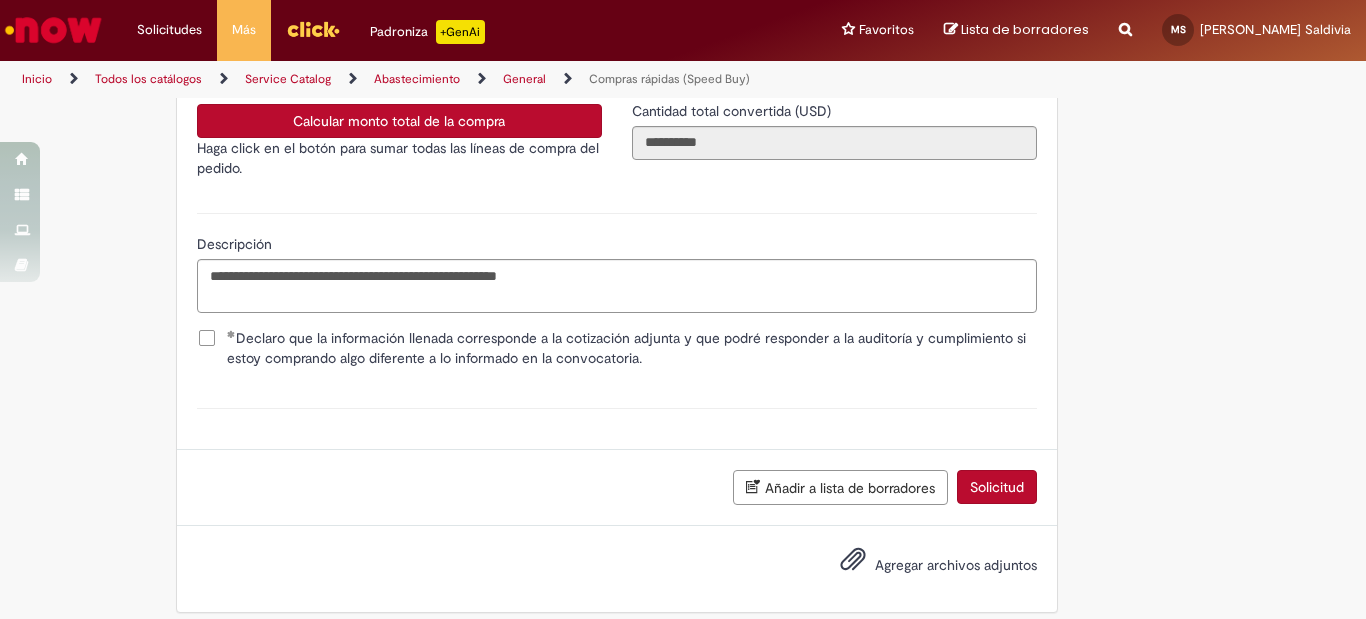 scroll, scrollTop: 3244, scrollLeft: 0, axis: vertical 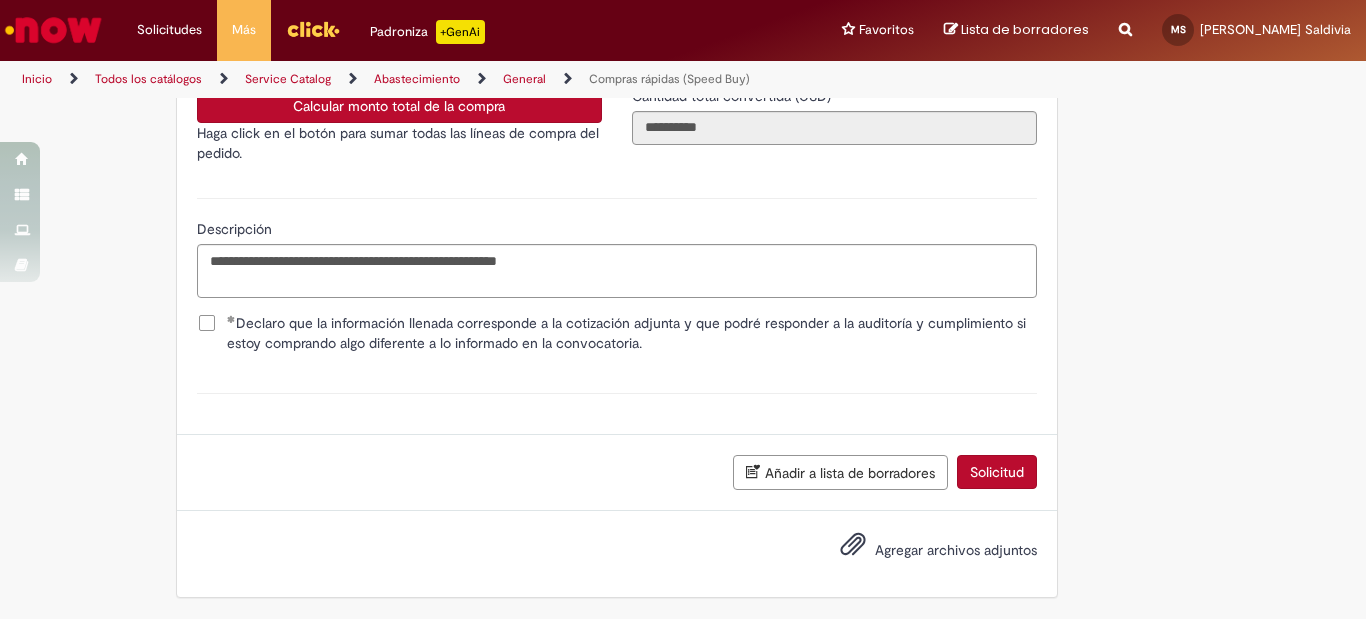 click on "Agregar archivos adjuntos" at bounding box center [956, 550] 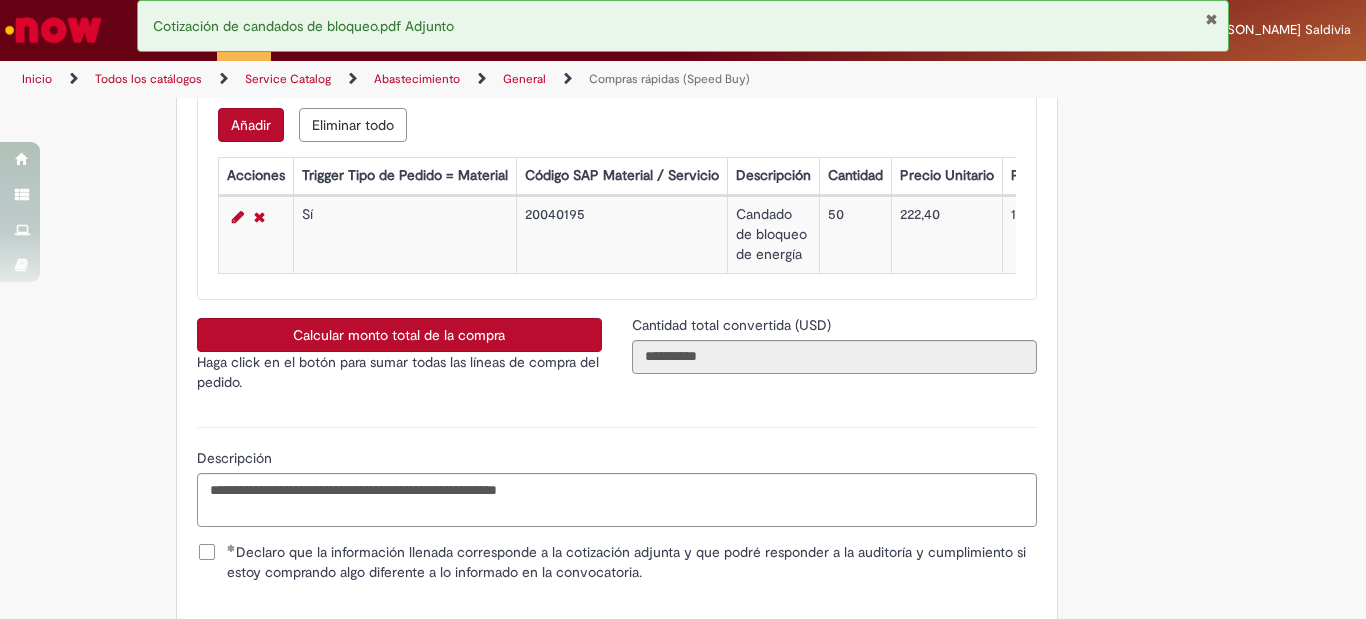 scroll, scrollTop: 3316, scrollLeft: 0, axis: vertical 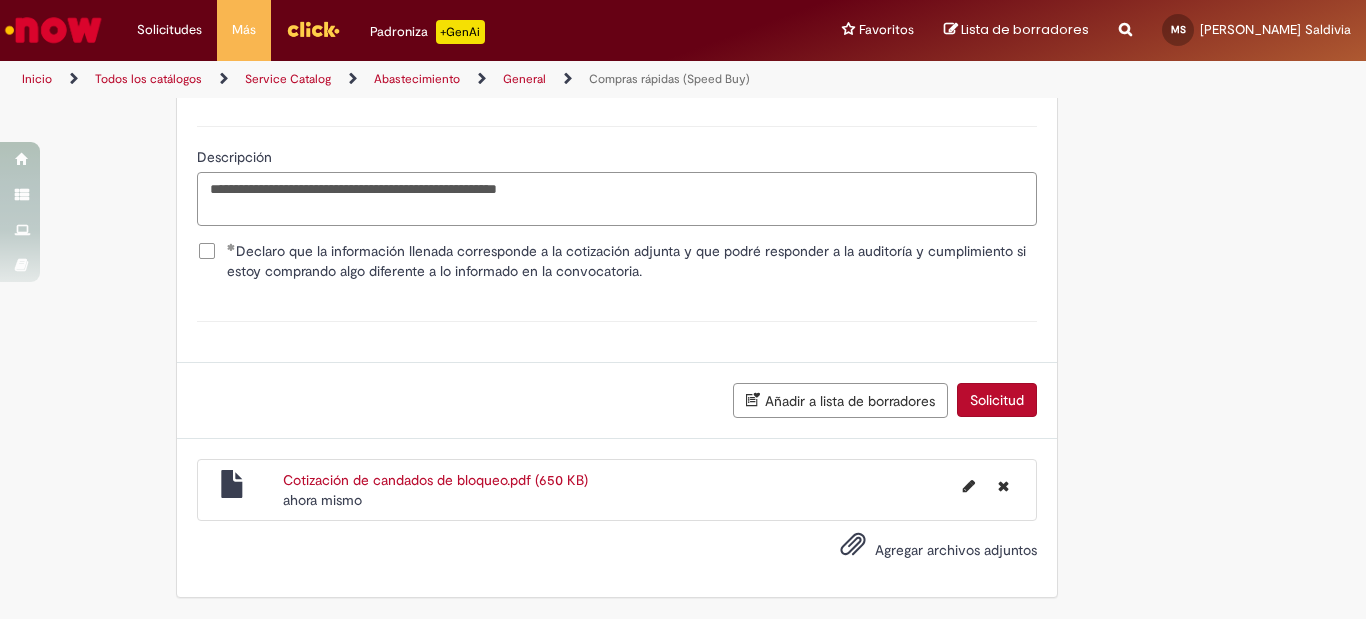 click on "**********" at bounding box center [617, 199] 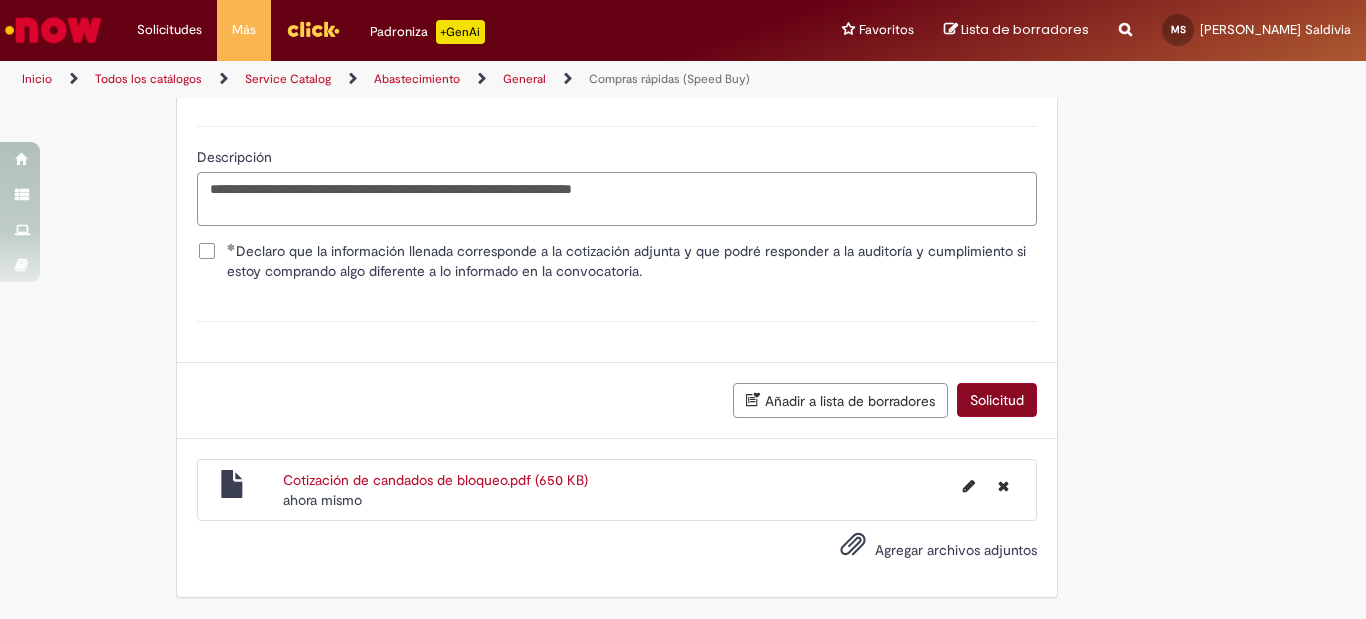 type on "**********" 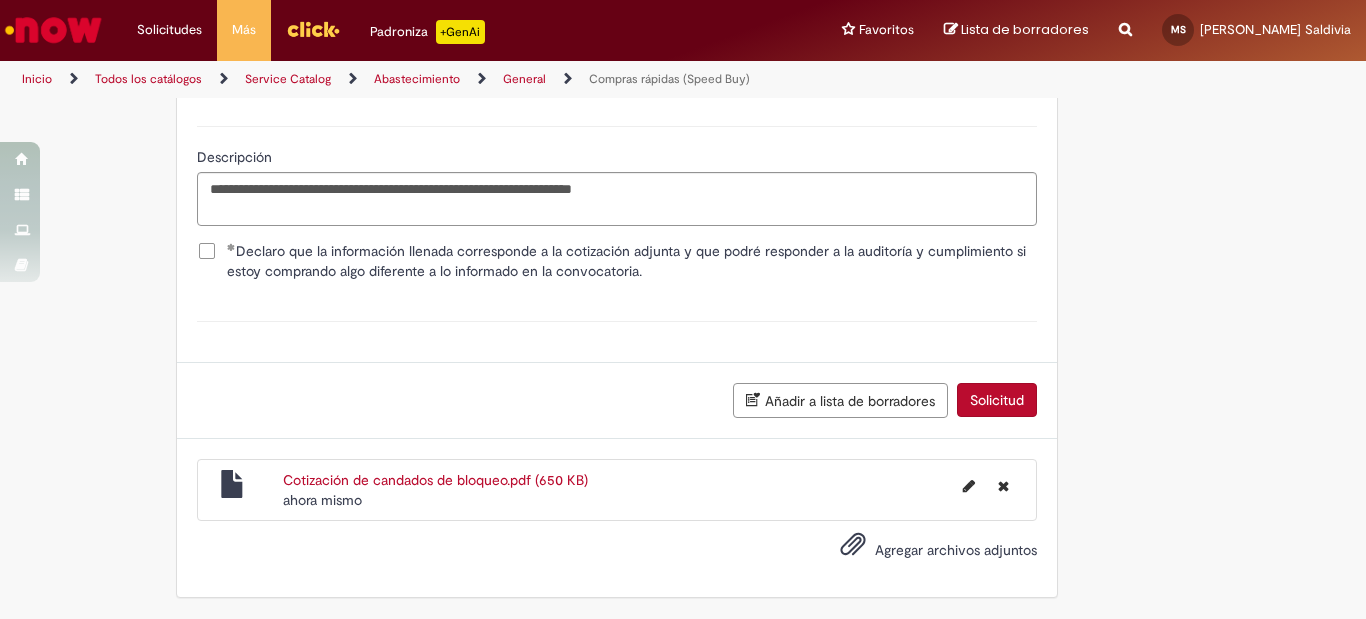 click on "Solicitud" at bounding box center (997, 400) 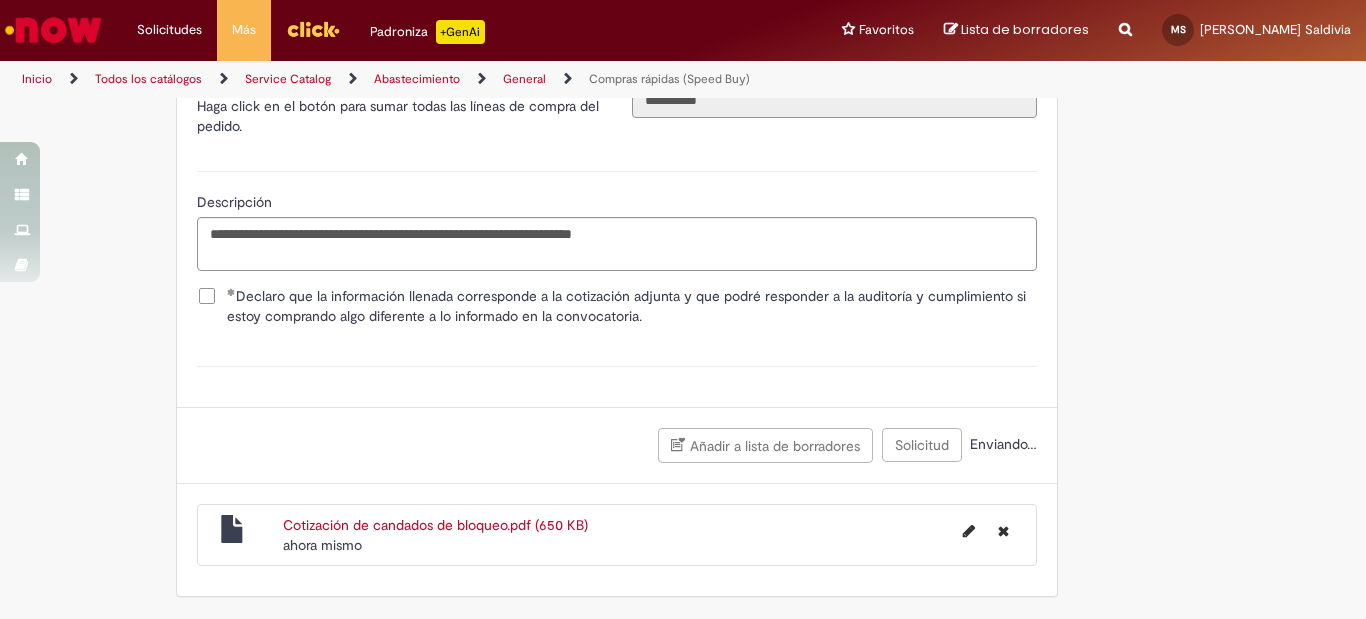 scroll, scrollTop: 3270, scrollLeft: 0, axis: vertical 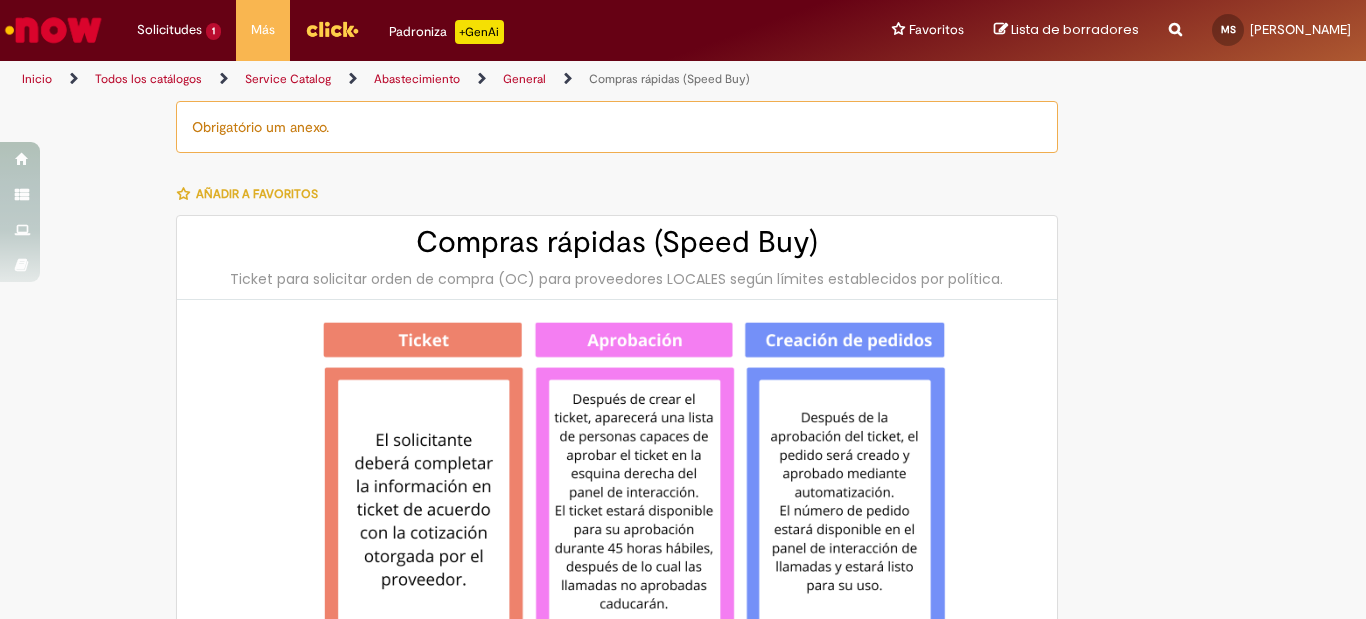type on "********" 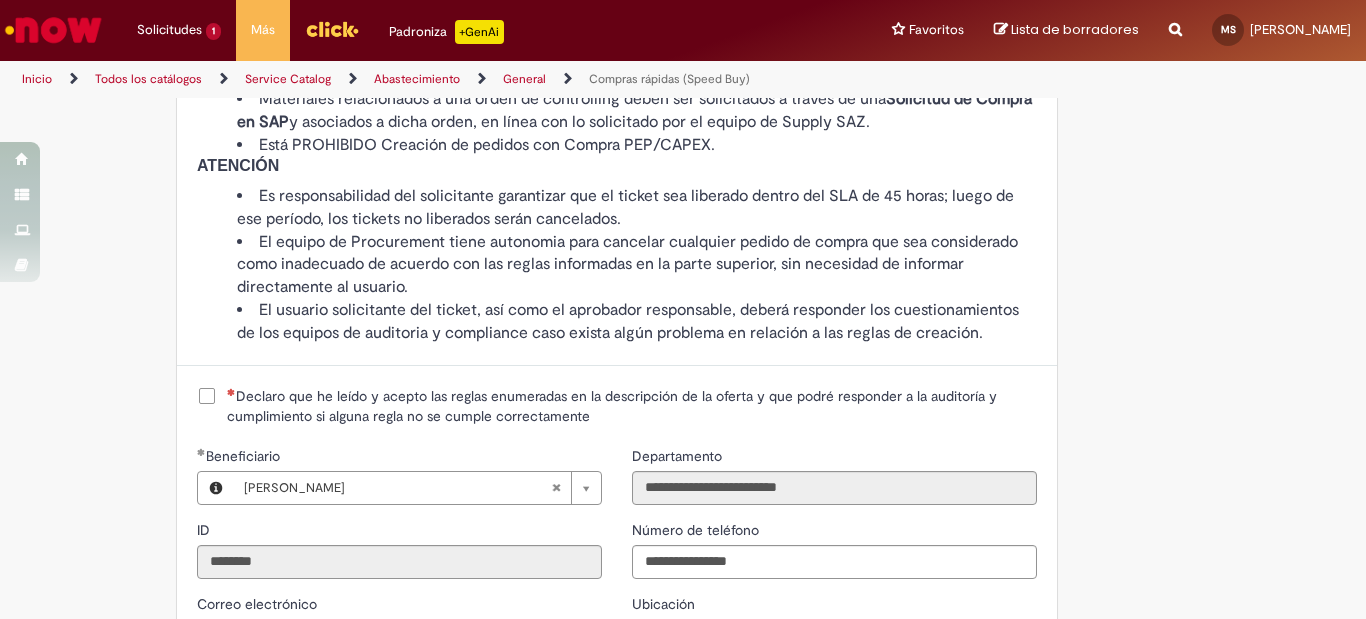 scroll, scrollTop: 1855, scrollLeft: 0, axis: vertical 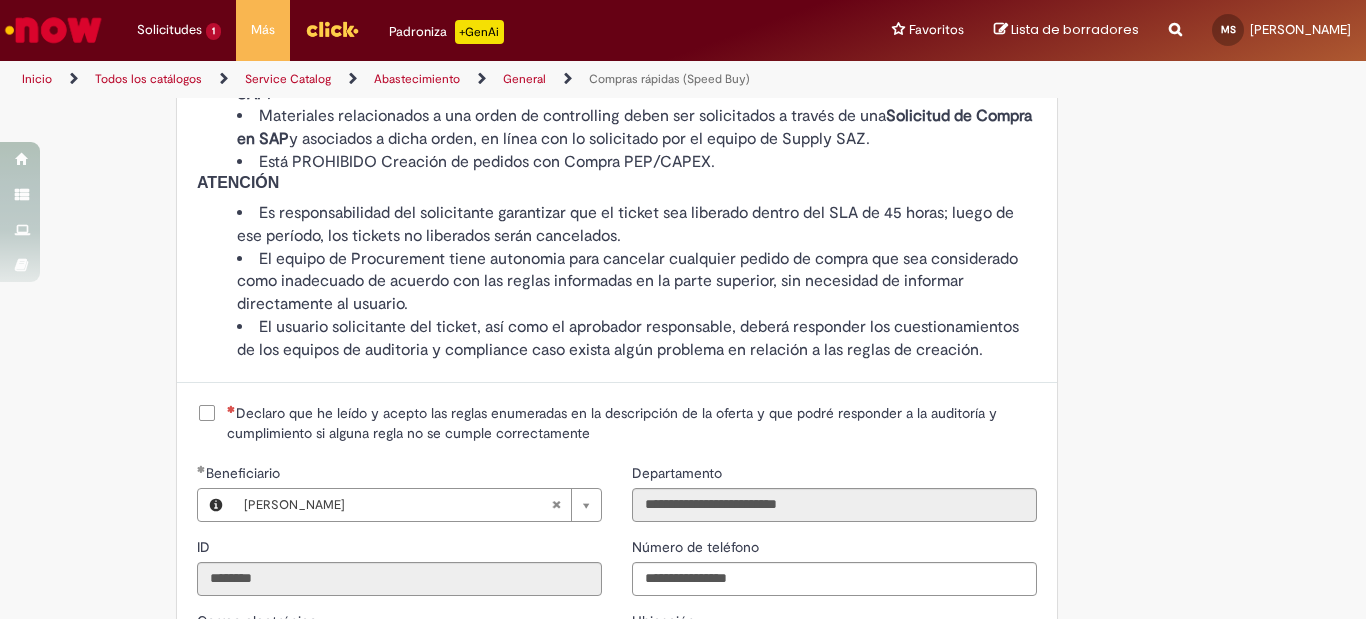 click on "Declaro que he leído y acepto las reglas enumeradas en la descripción de la oferta y que podré responder a la auditoría y cumplimiento si alguna regla no se cumple correctamente" at bounding box center (632, 423) 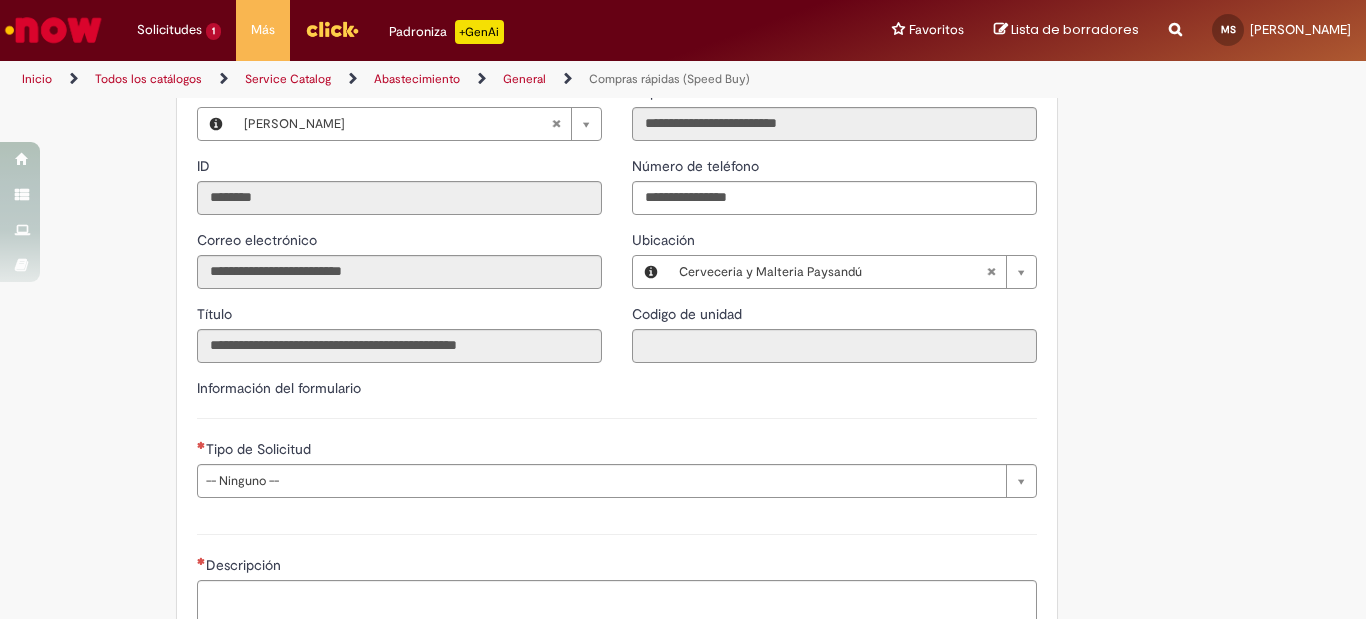 scroll, scrollTop: 2400, scrollLeft: 0, axis: vertical 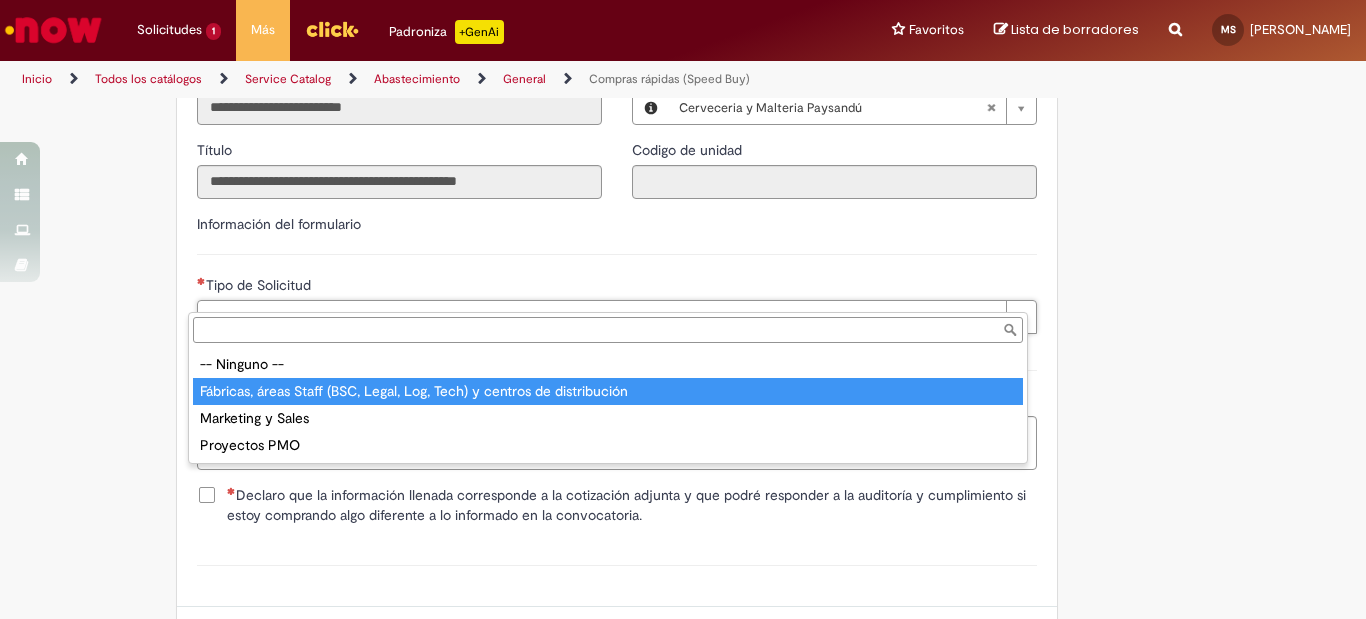 type on "**********" 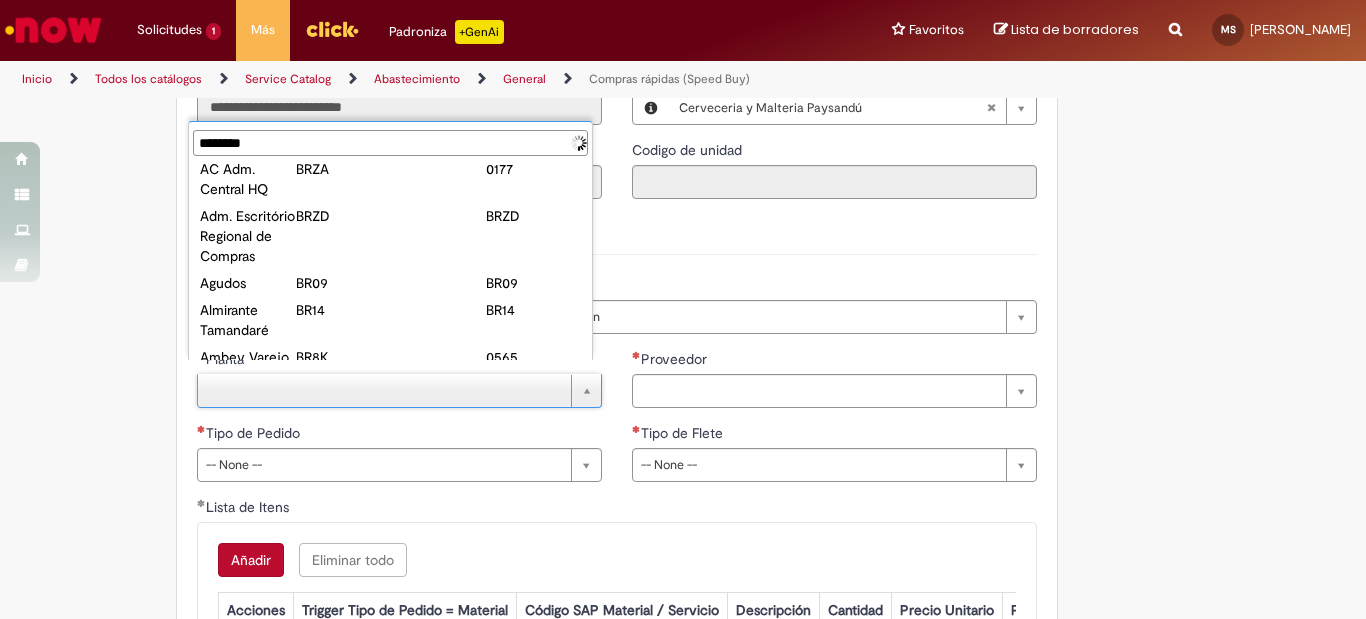 scroll, scrollTop: 0, scrollLeft: 0, axis: both 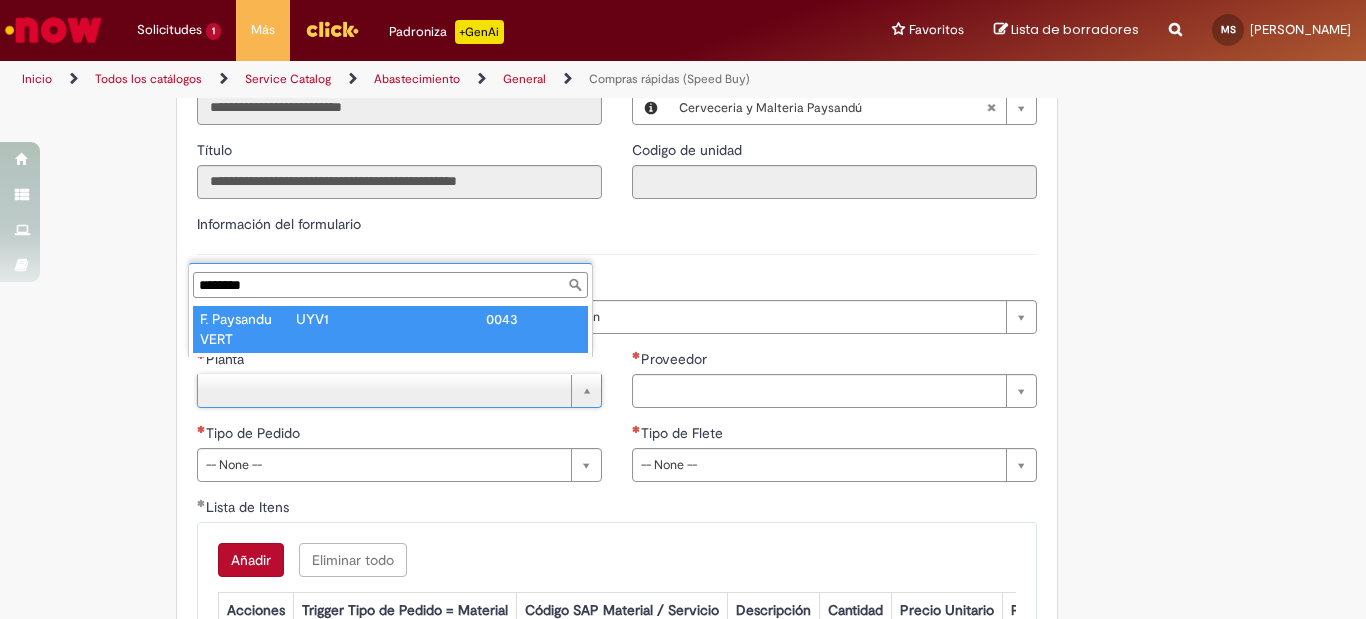 type on "********" 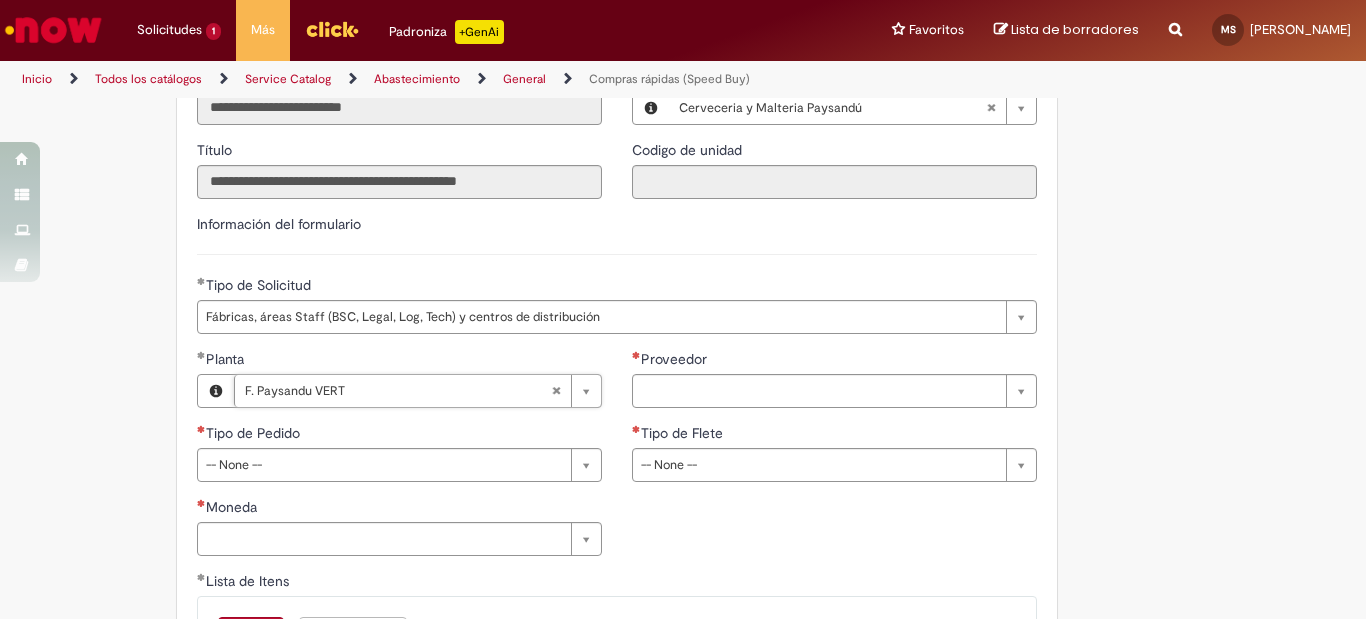 click on "**********" at bounding box center (617, 281) 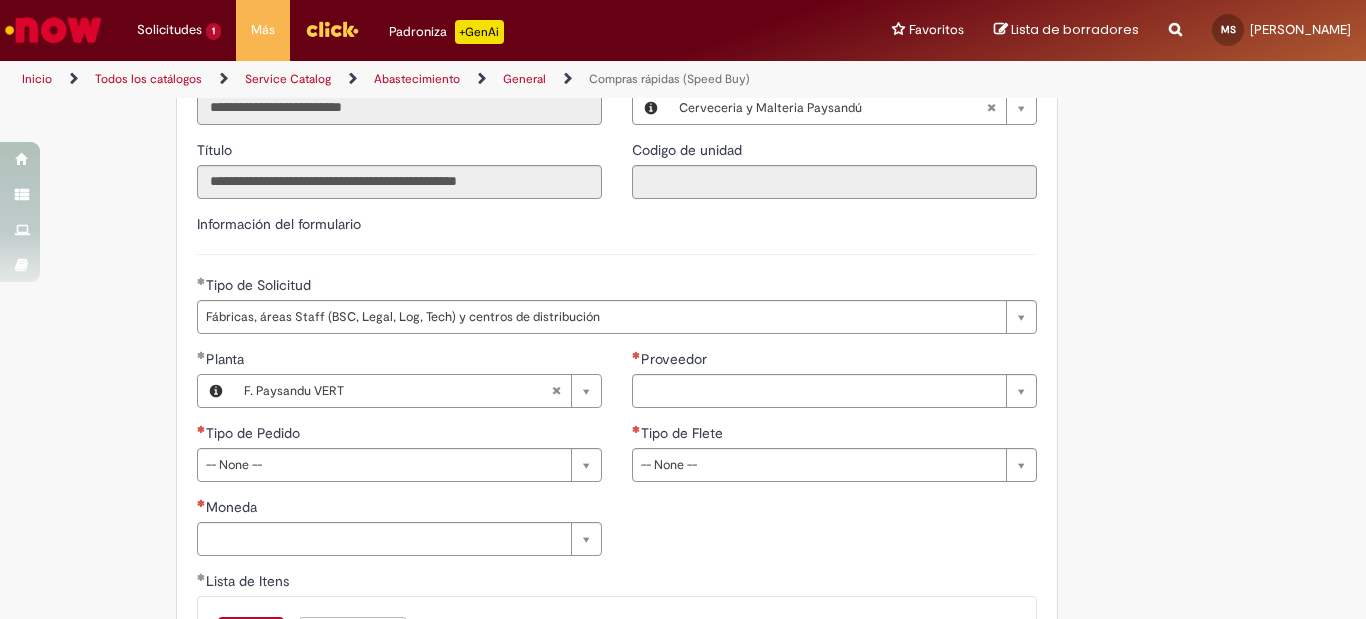 click on "**********" at bounding box center [617, 460] 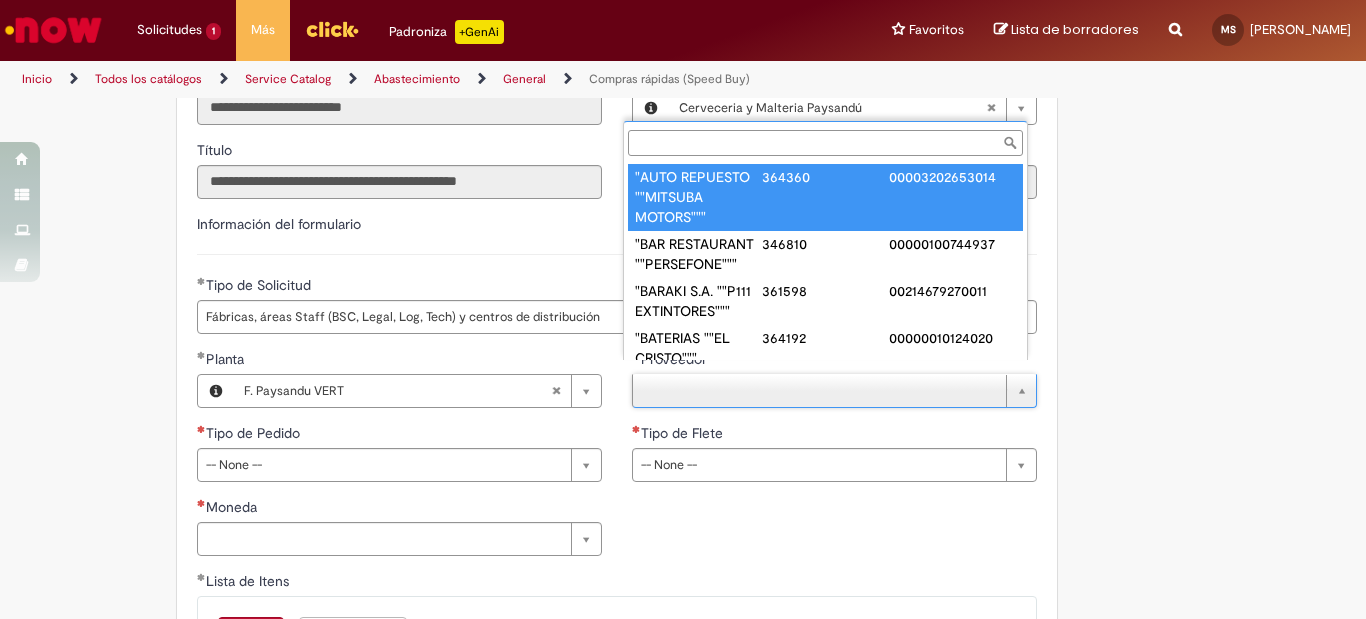 drag, startPoint x: 1266, startPoint y: 217, endPoint x: 1252, endPoint y: 217, distance: 14 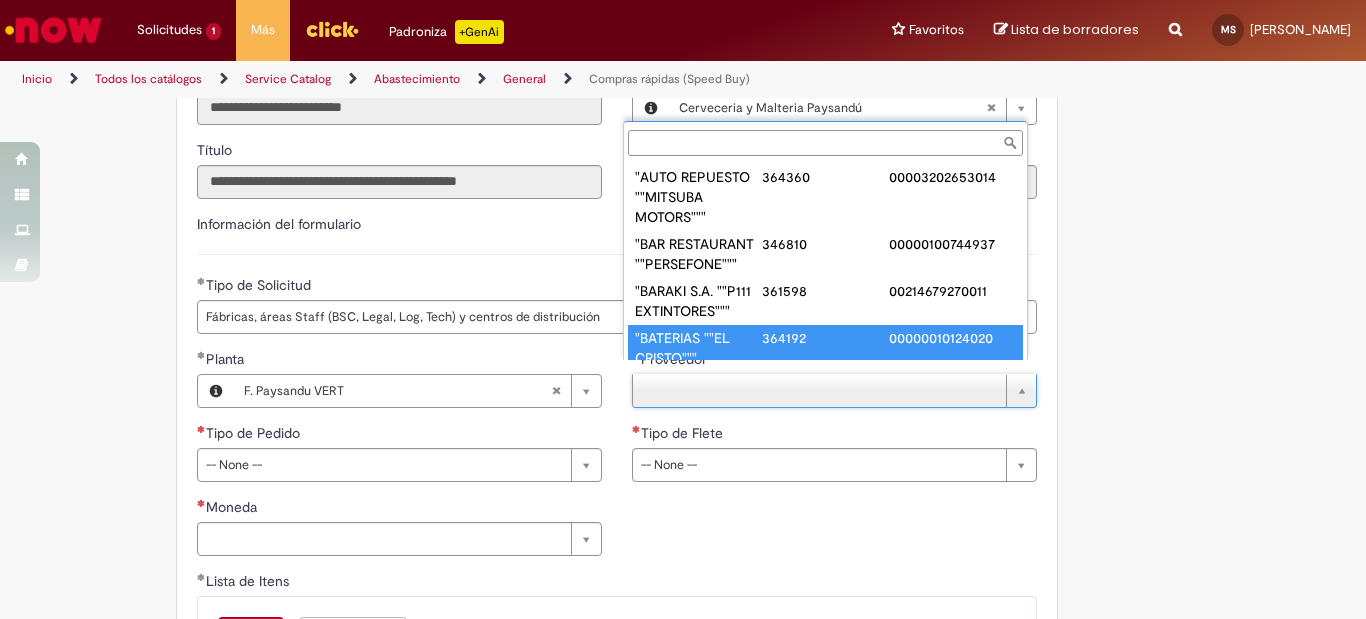 scroll, scrollTop: 8, scrollLeft: 0, axis: vertical 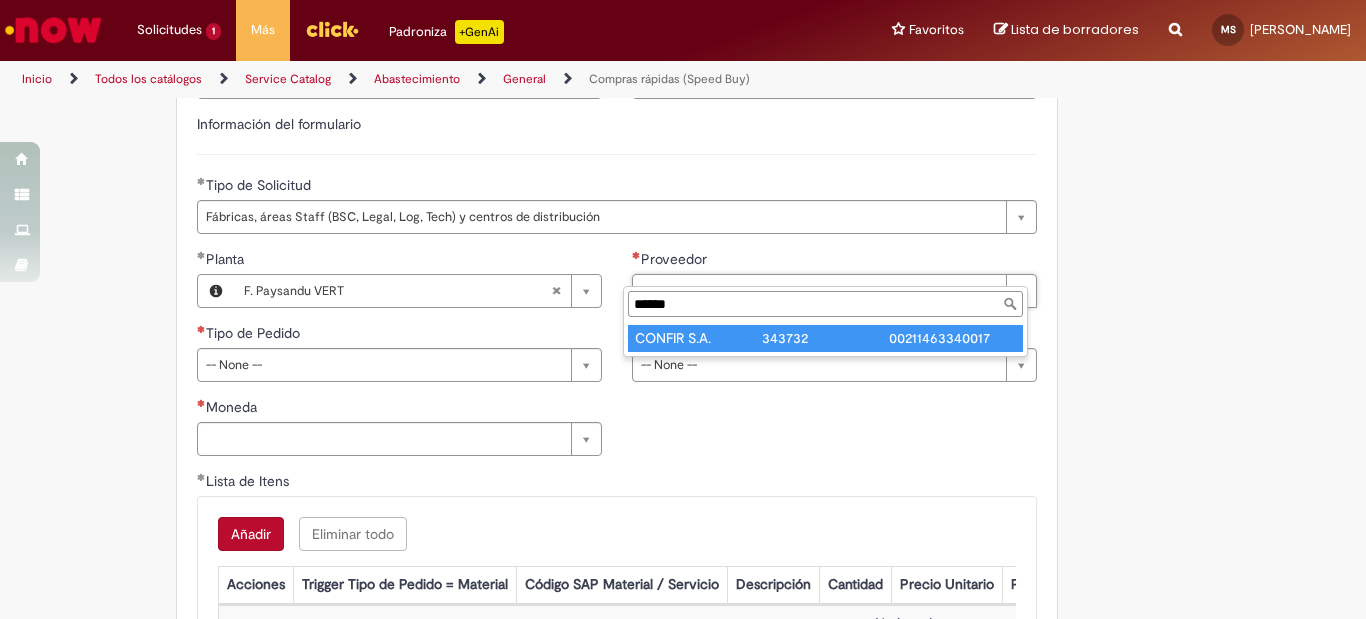 type on "******" 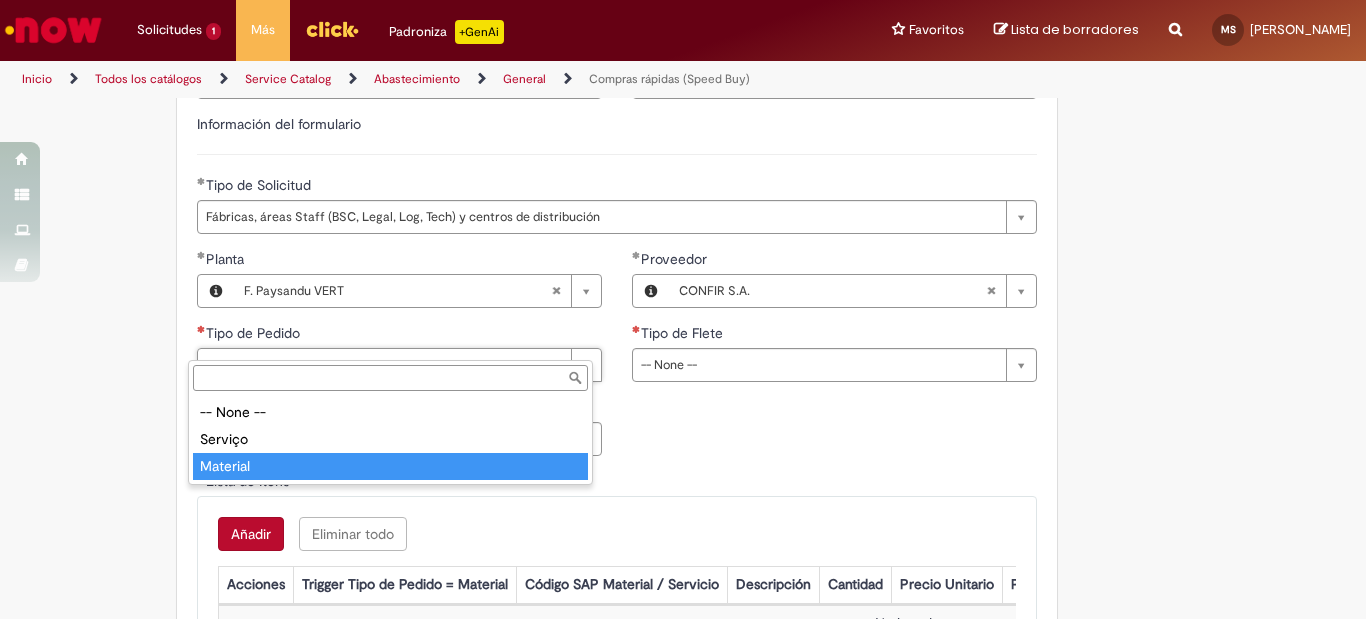 type on "********" 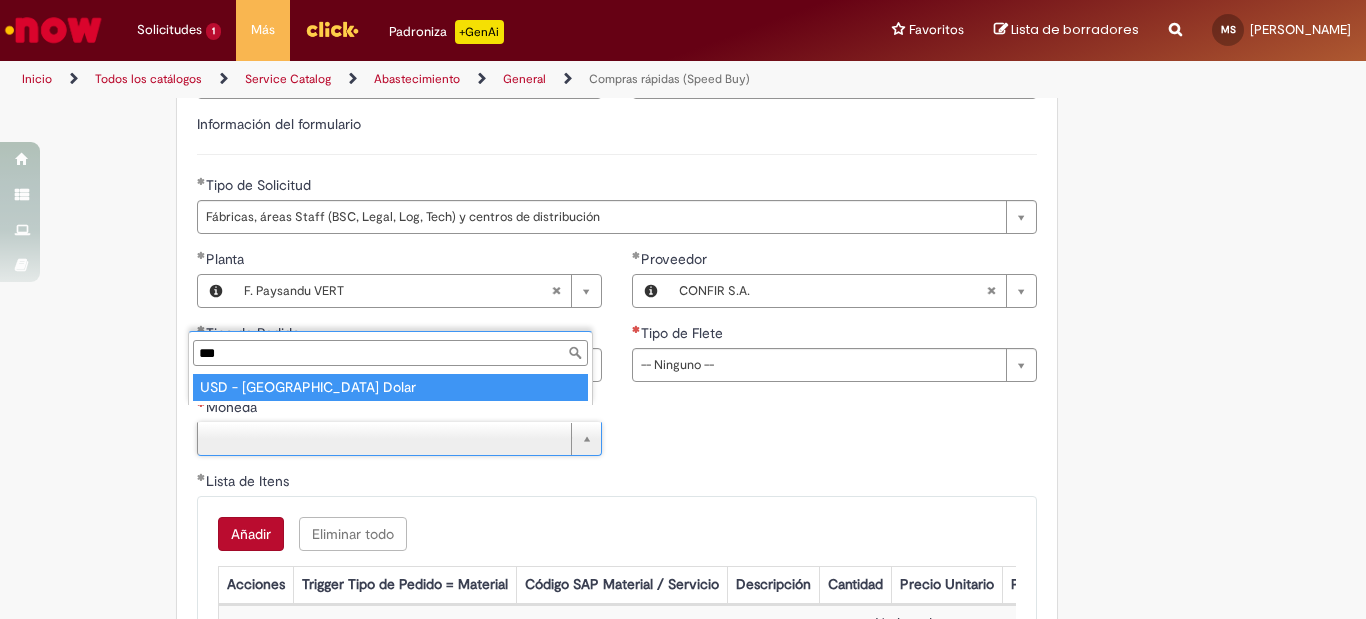 type on "***" 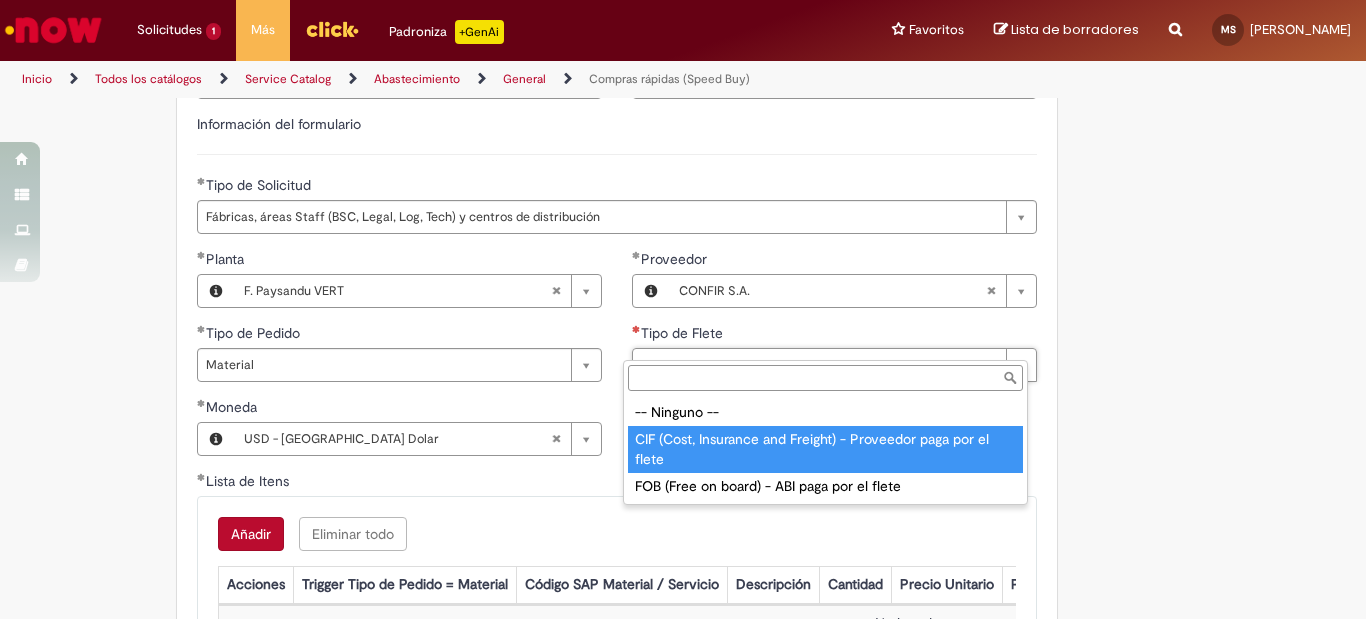 type on "**********" 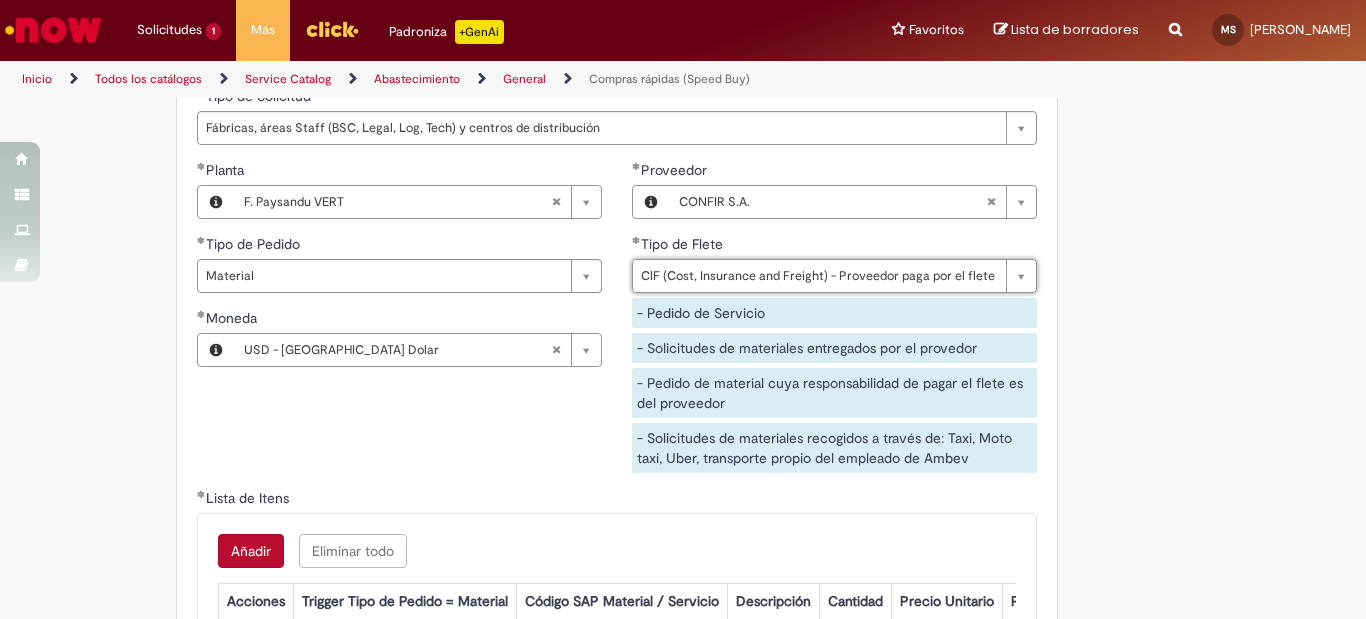 scroll, scrollTop: 2700, scrollLeft: 0, axis: vertical 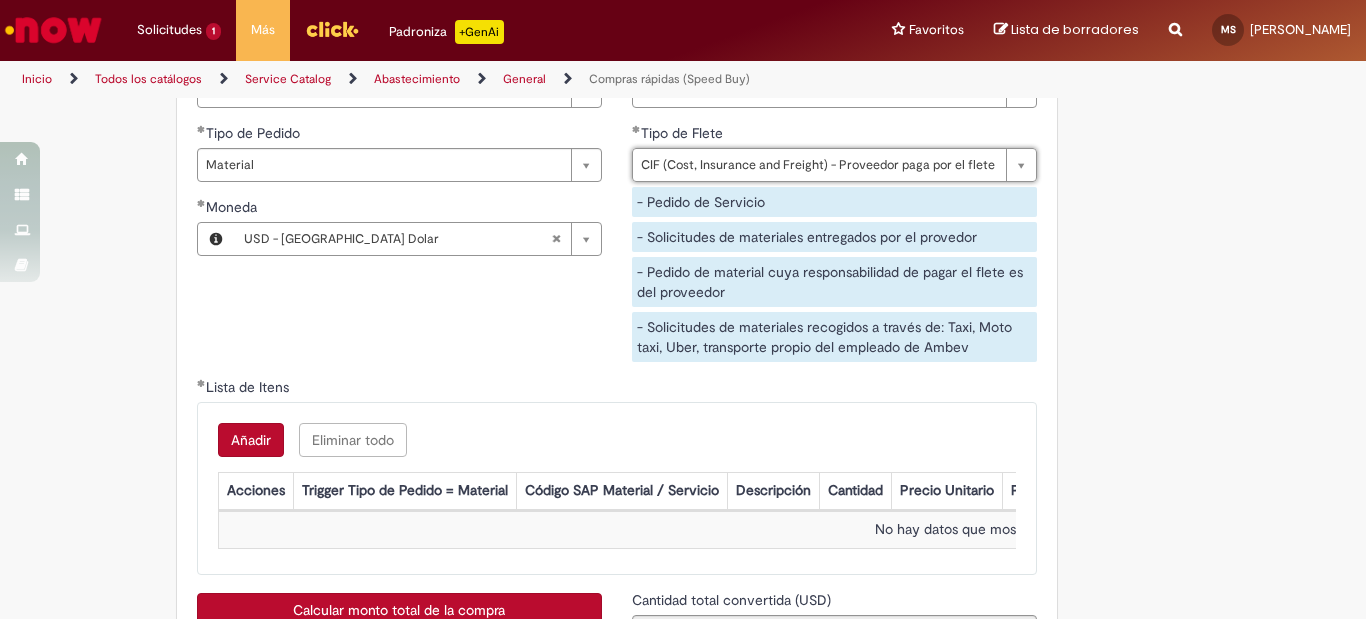 click on "Añadir" at bounding box center [251, 440] 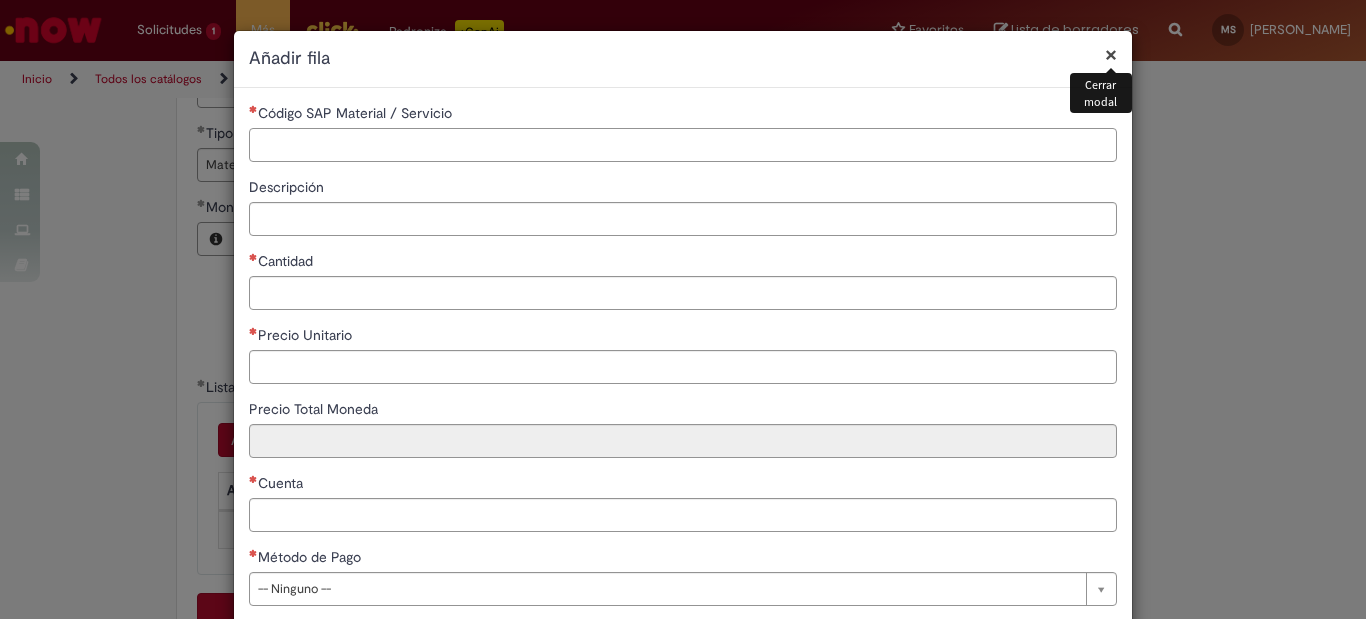 click on "Código SAP Material / Servicio" at bounding box center (683, 145) 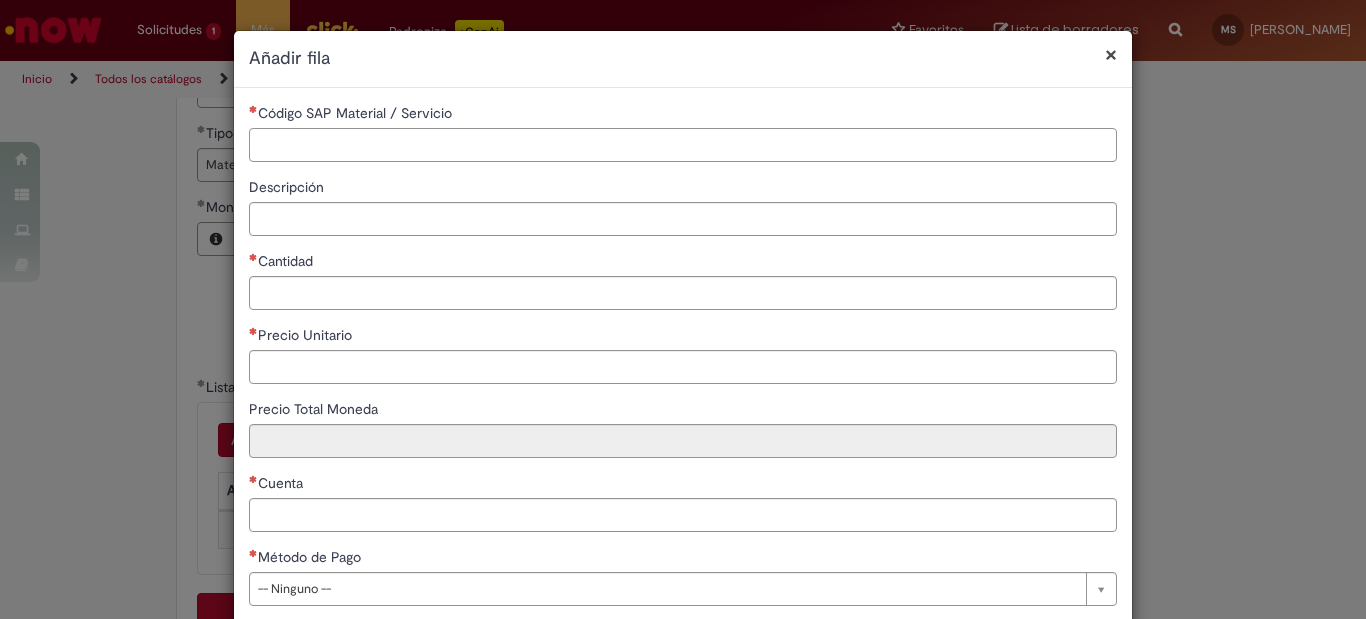 paste on "********" 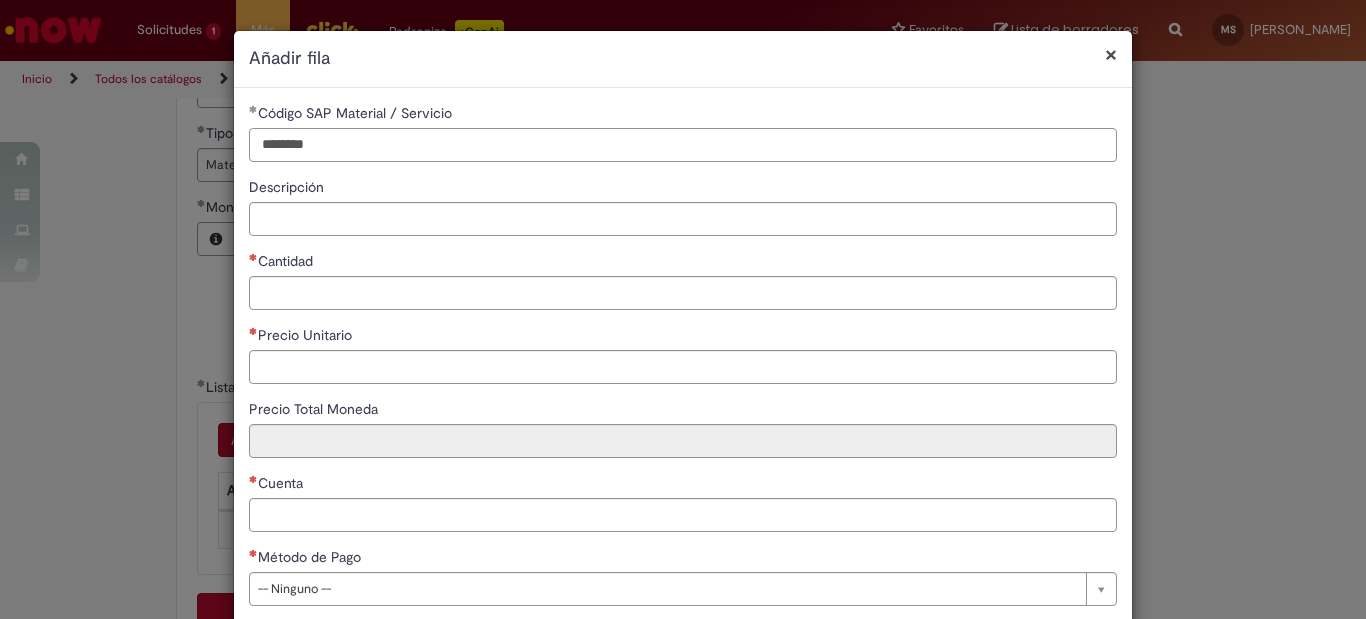 type on "********" 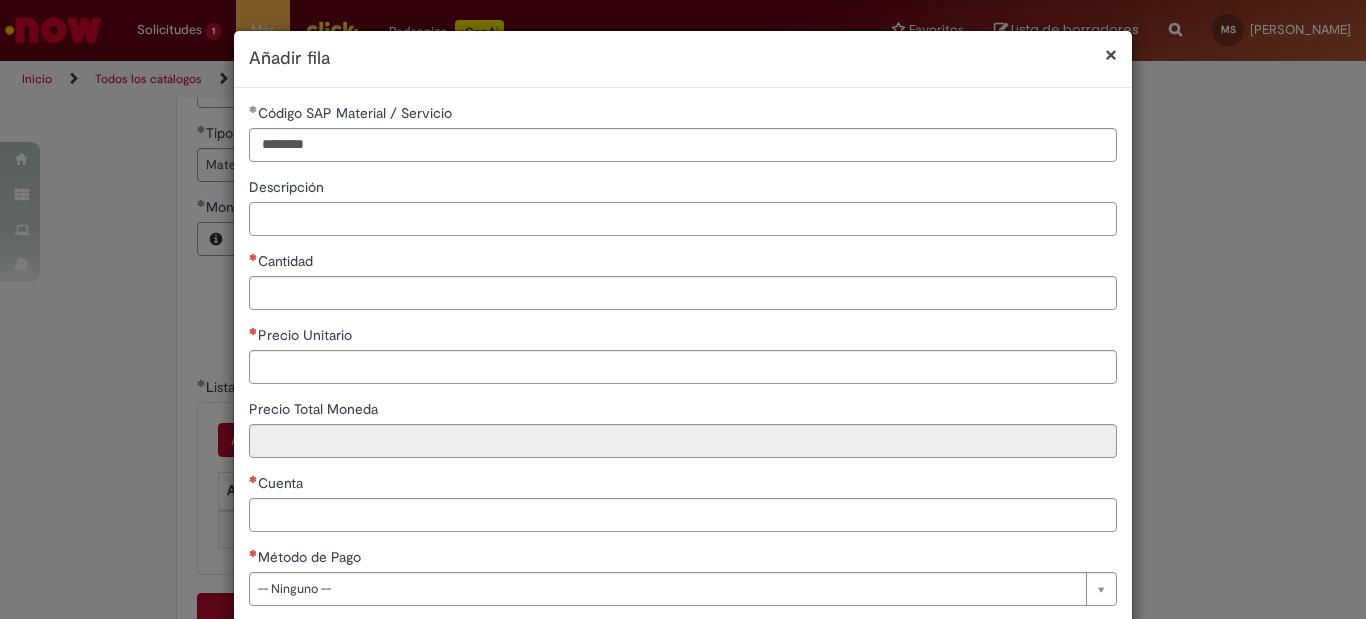 click on "Descripción" at bounding box center [683, 219] 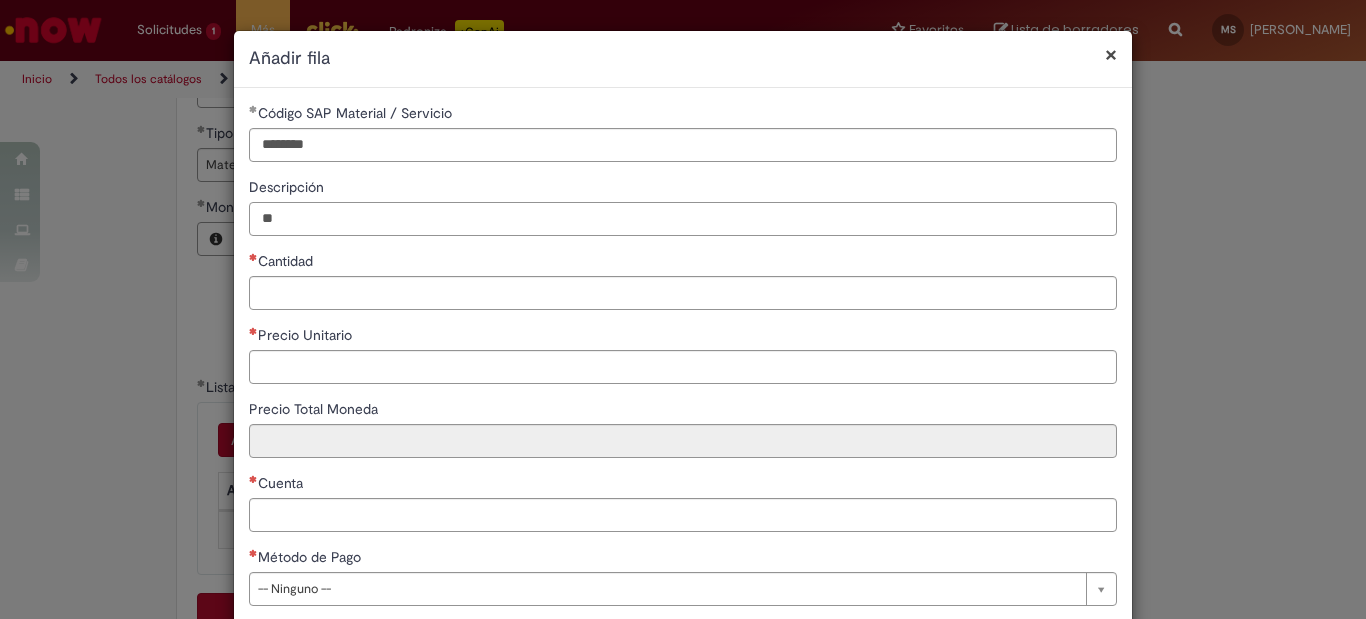 type on "*" 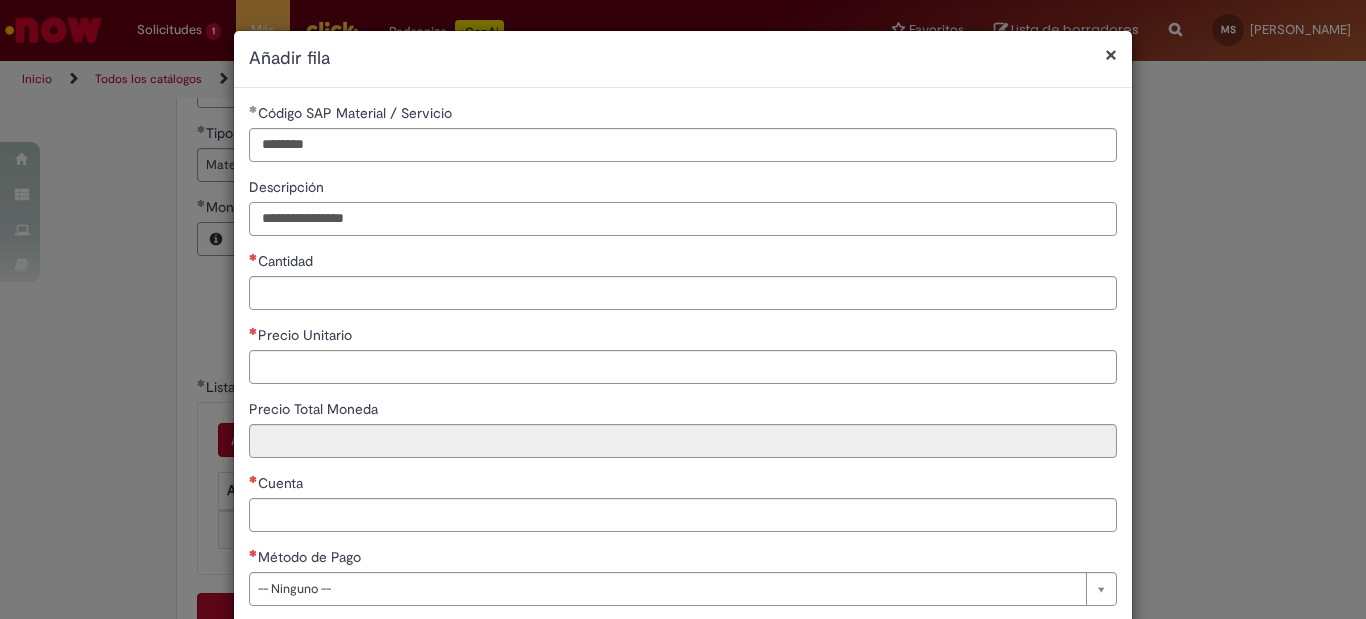 type on "**********" 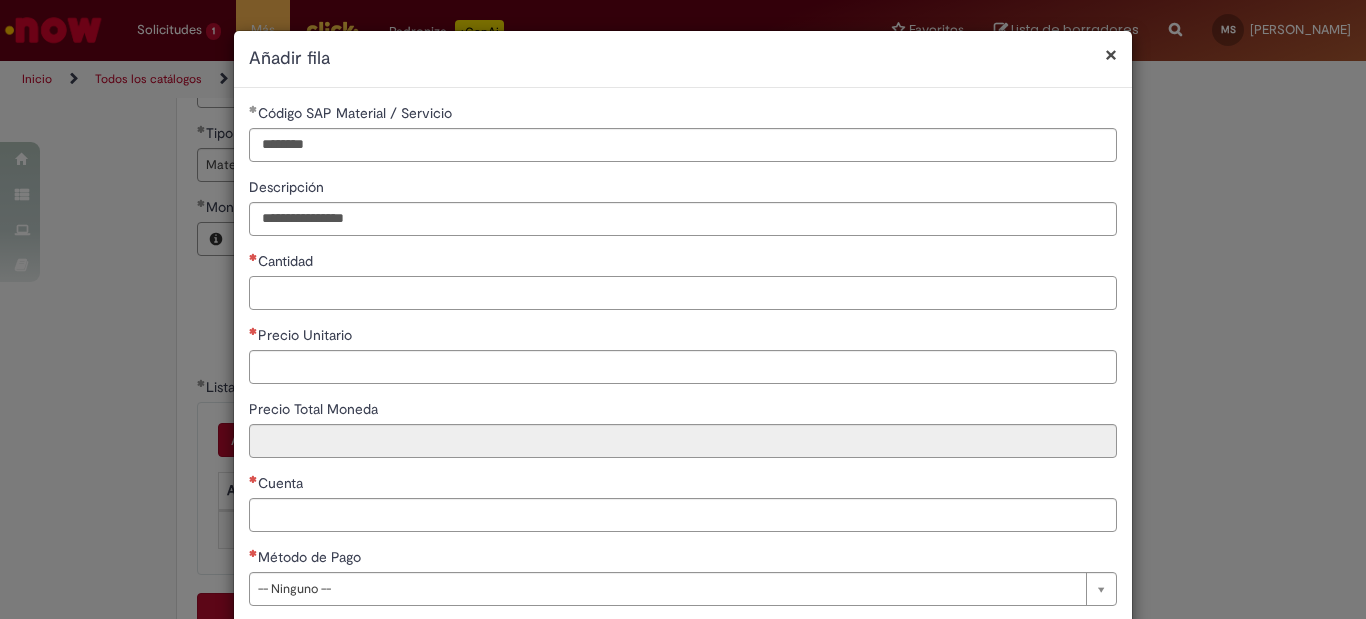 click on "Cantidad" at bounding box center (683, 293) 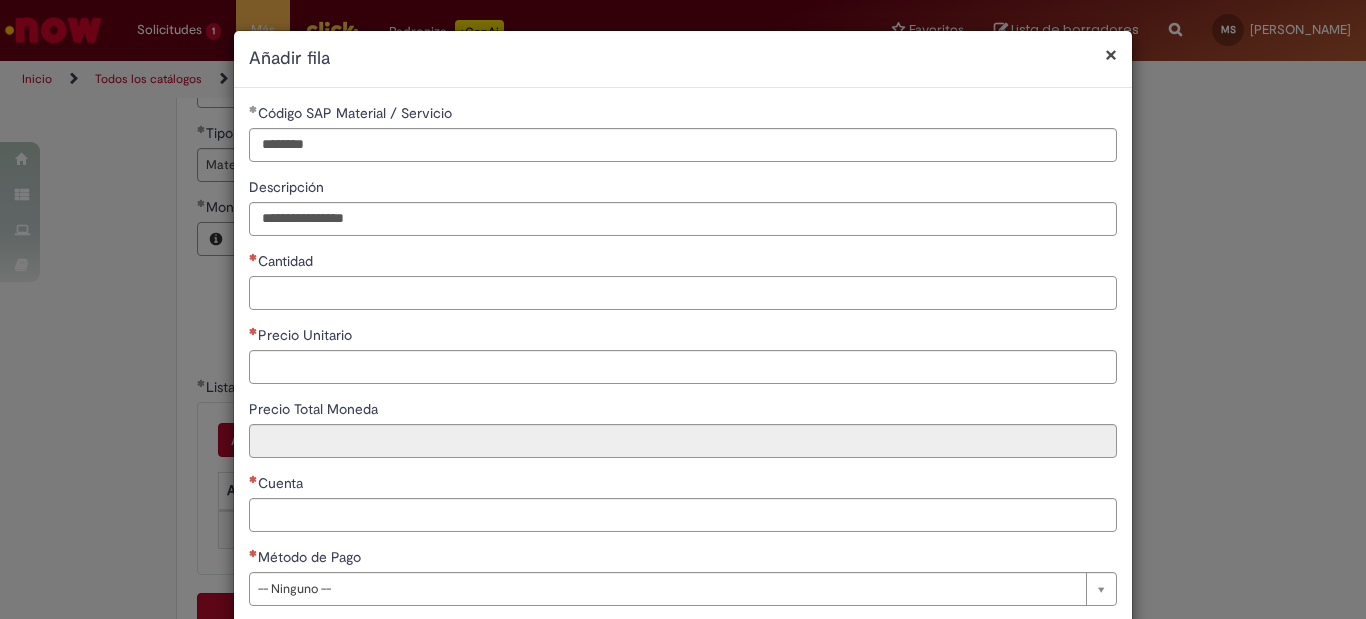 type on "*" 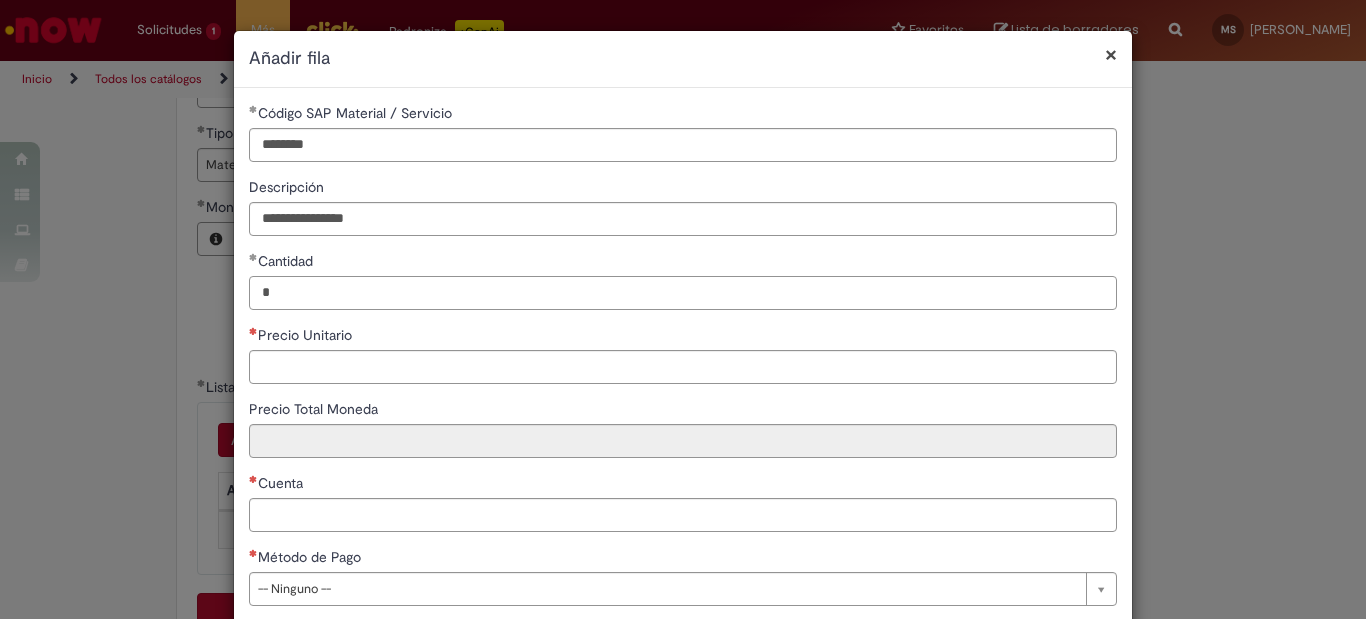 type on "*" 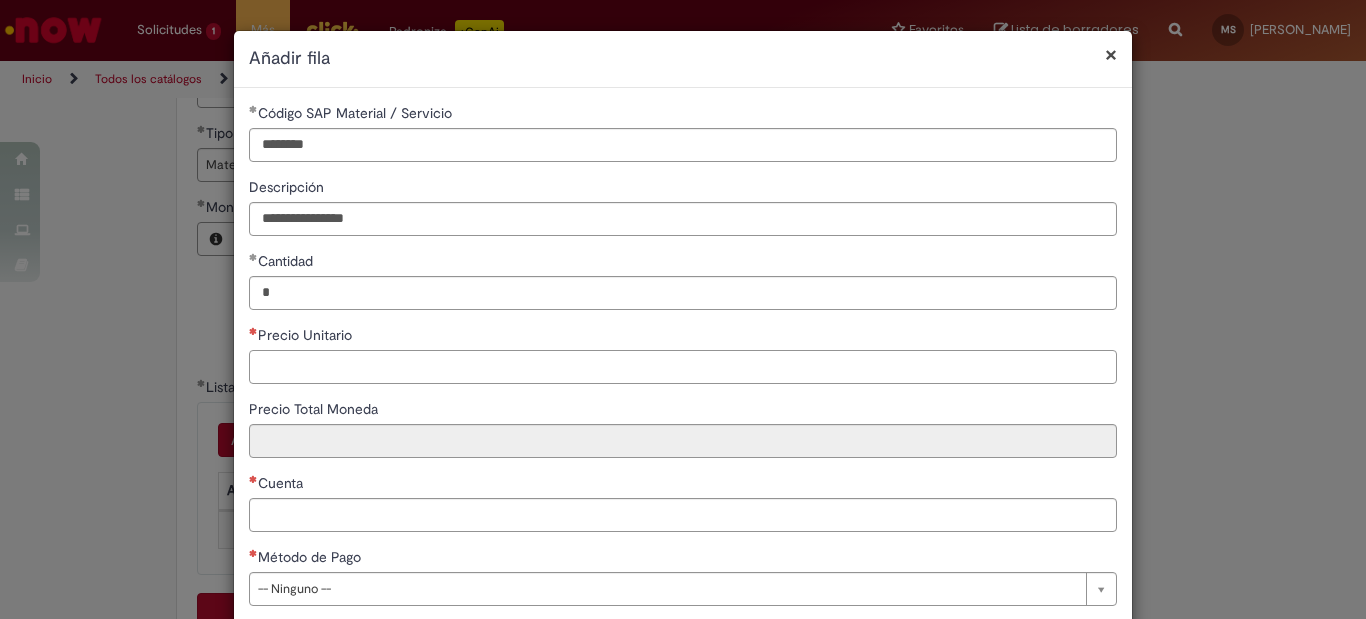 click on "Precio Unitario" at bounding box center (683, 367) 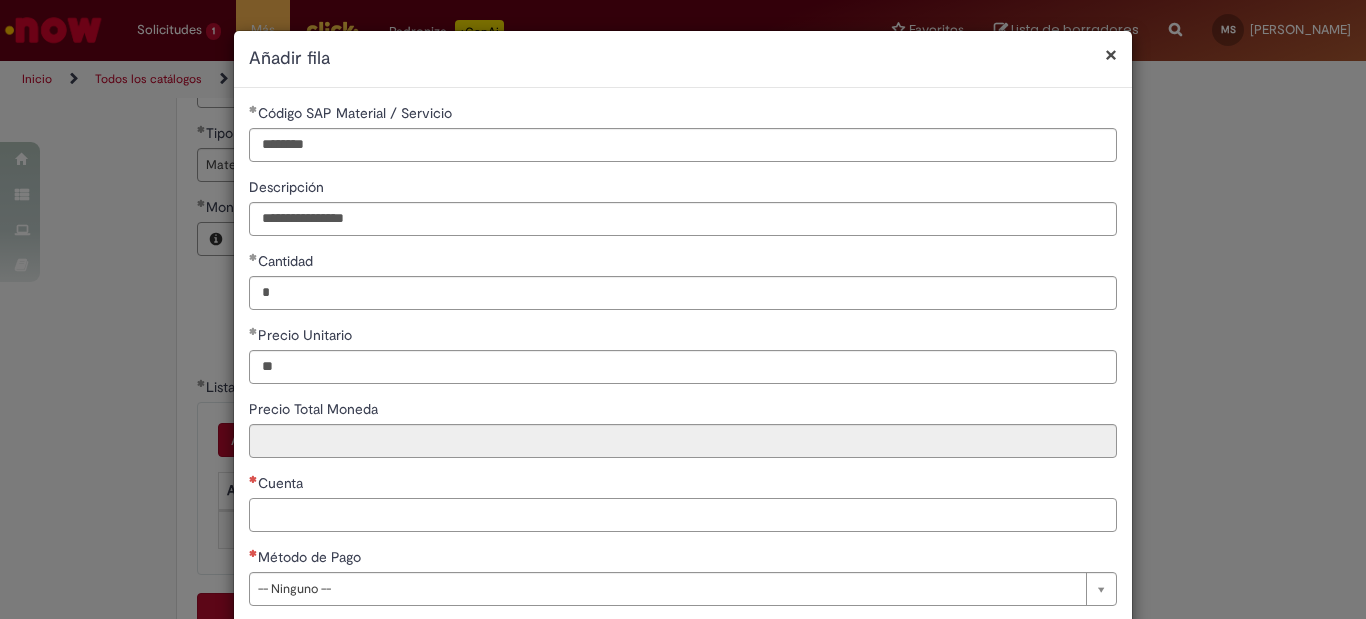 type on "*****" 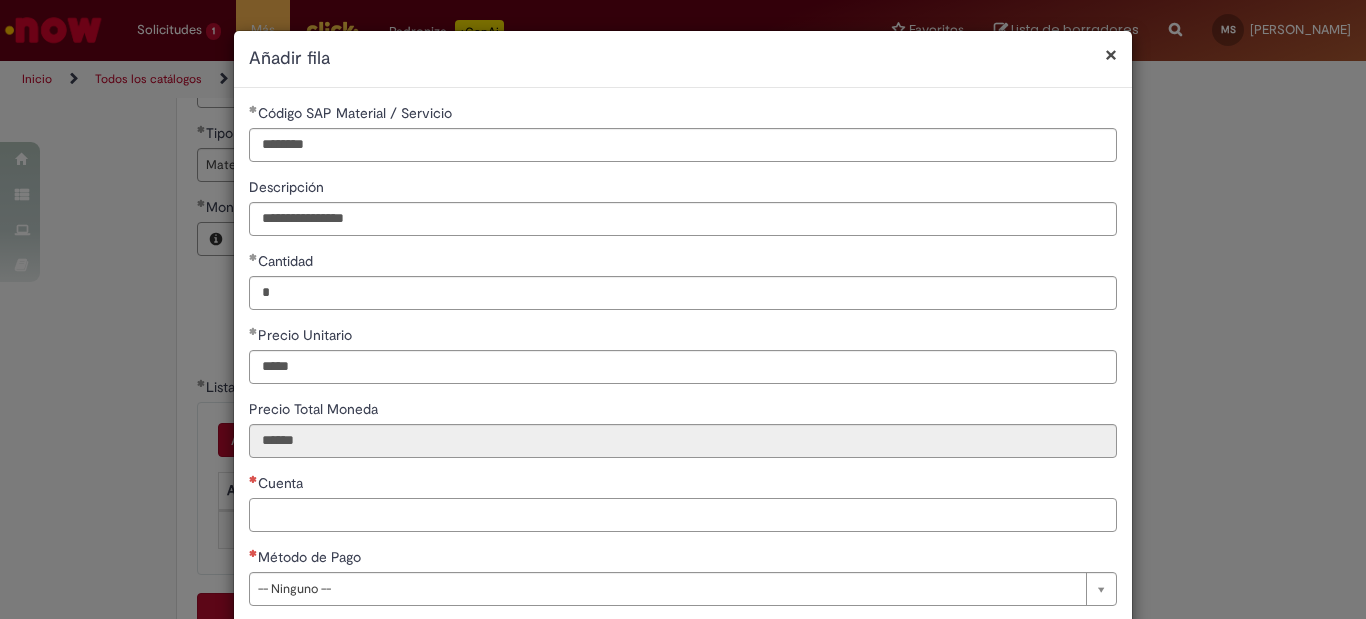 click on "Cuenta" at bounding box center (683, 515) 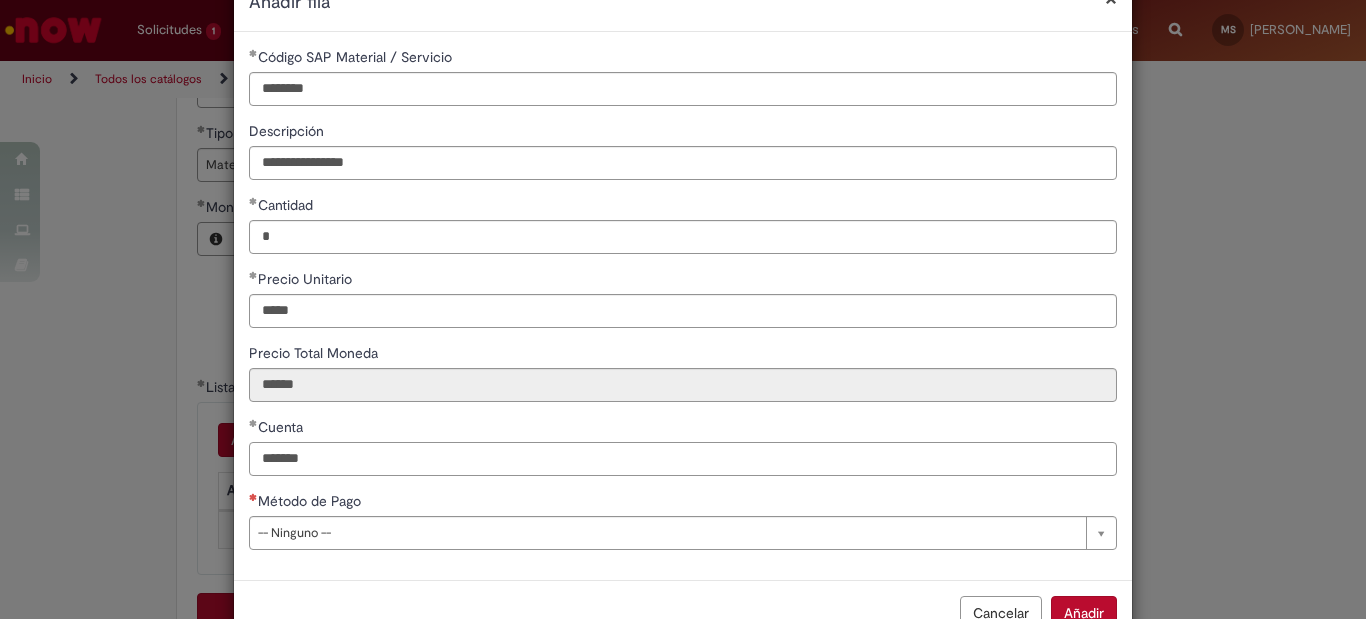 scroll, scrollTop: 113, scrollLeft: 0, axis: vertical 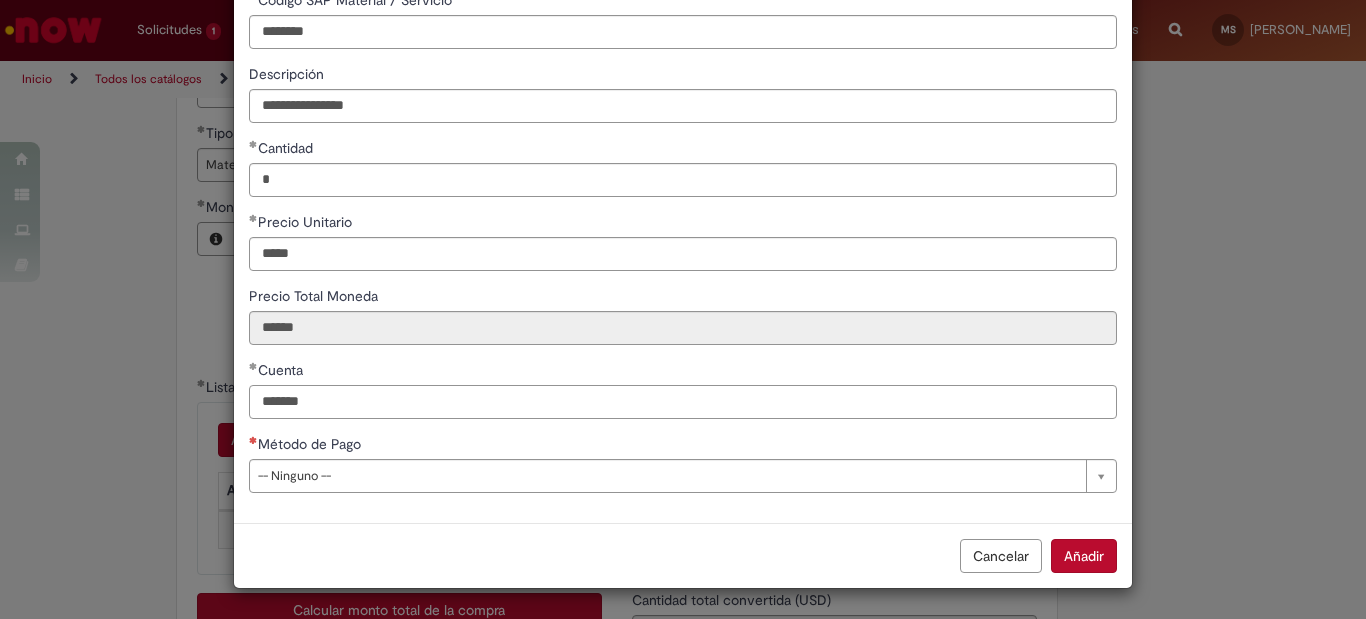 type on "*******" 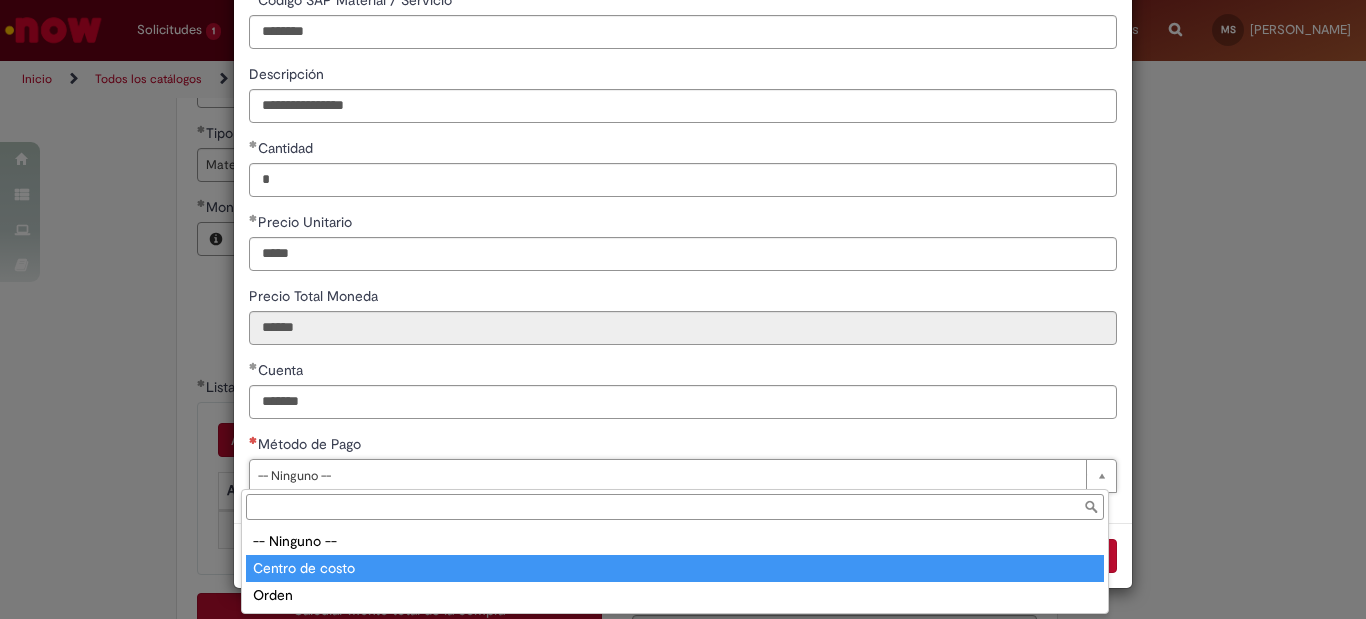 type on "**********" 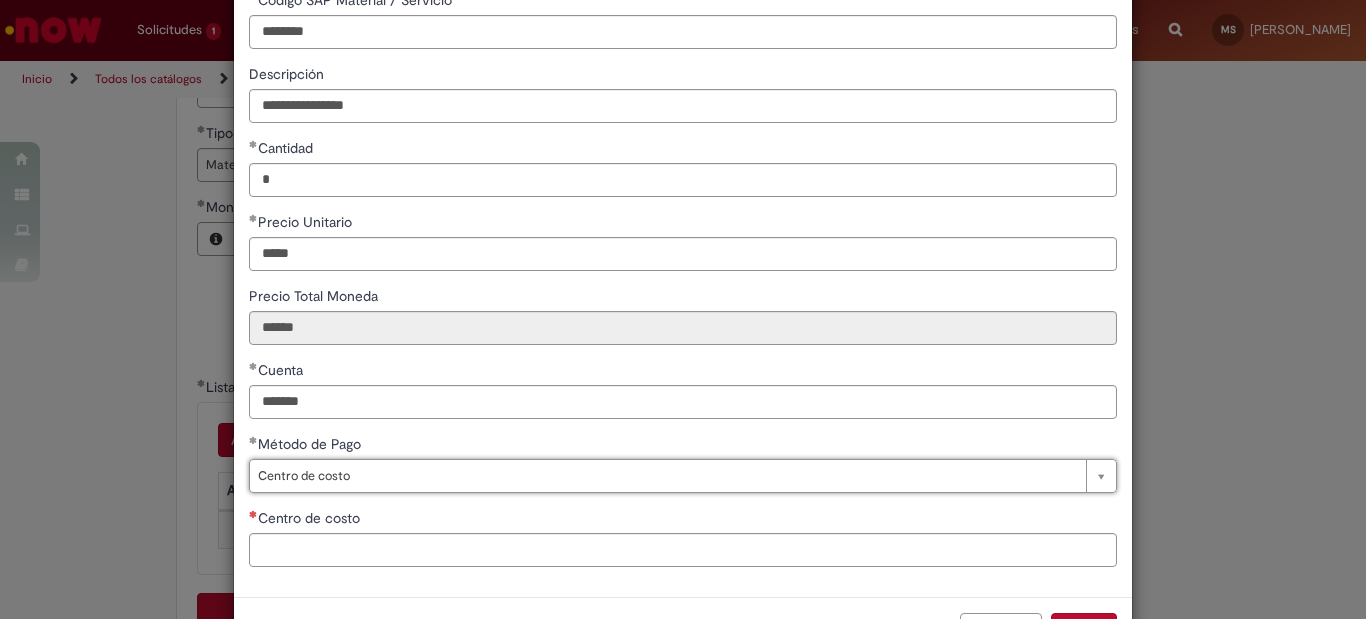 scroll, scrollTop: 187, scrollLeft: 0, axis: vertical 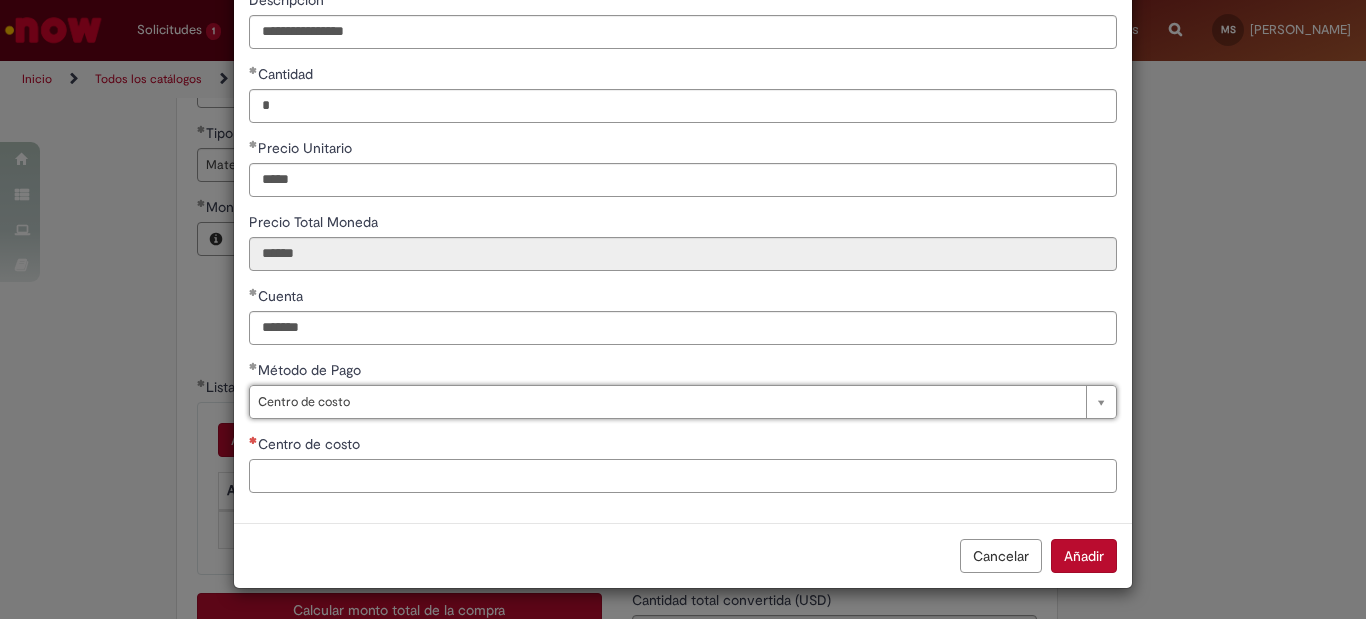 click on "Centro de costo" at bounding box center [683, 476] 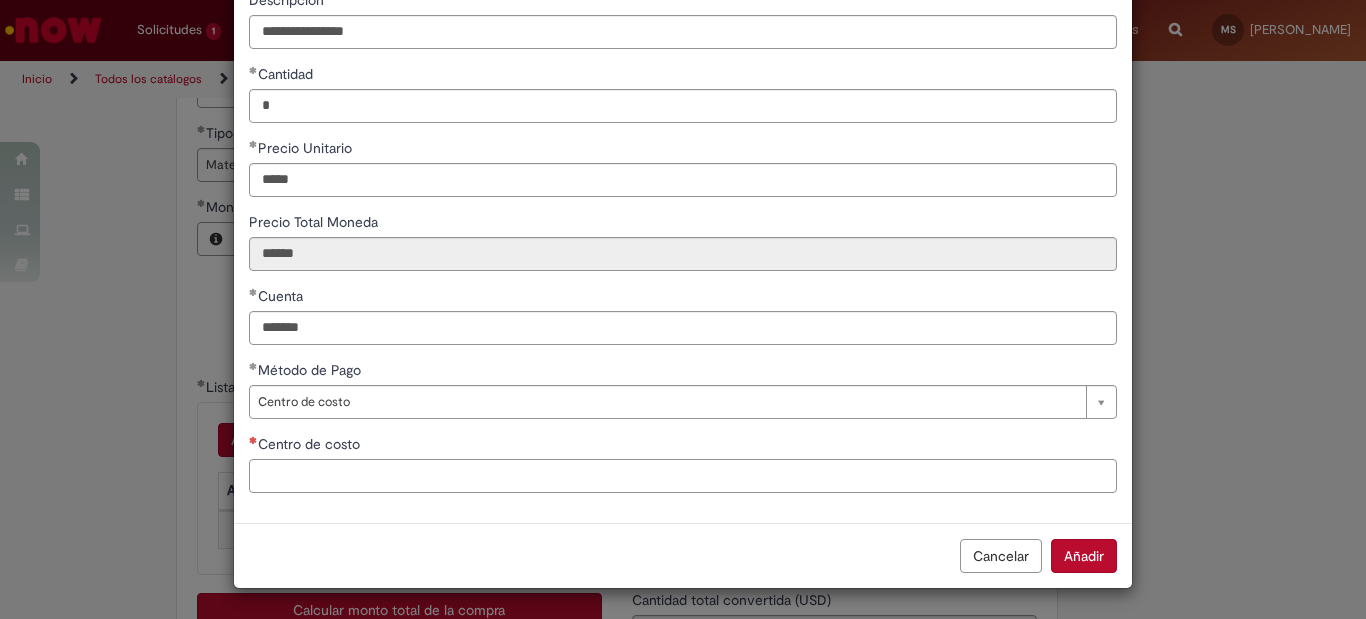 paste on "**********" 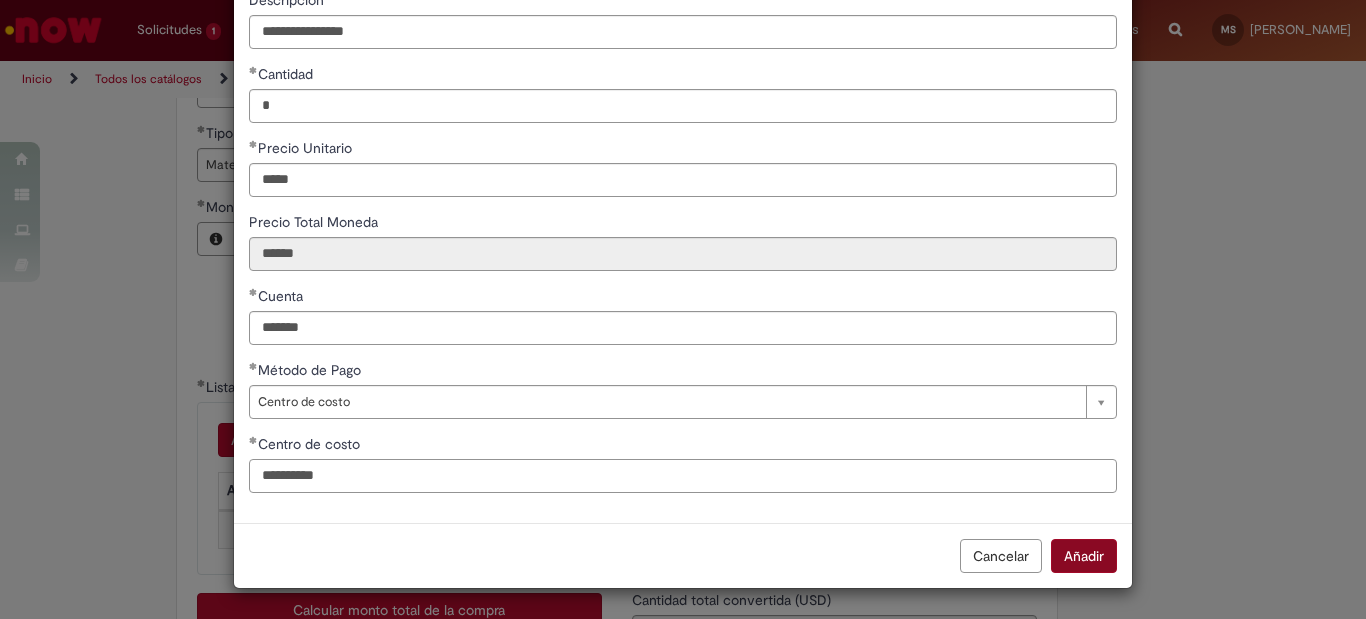 type on "**********" 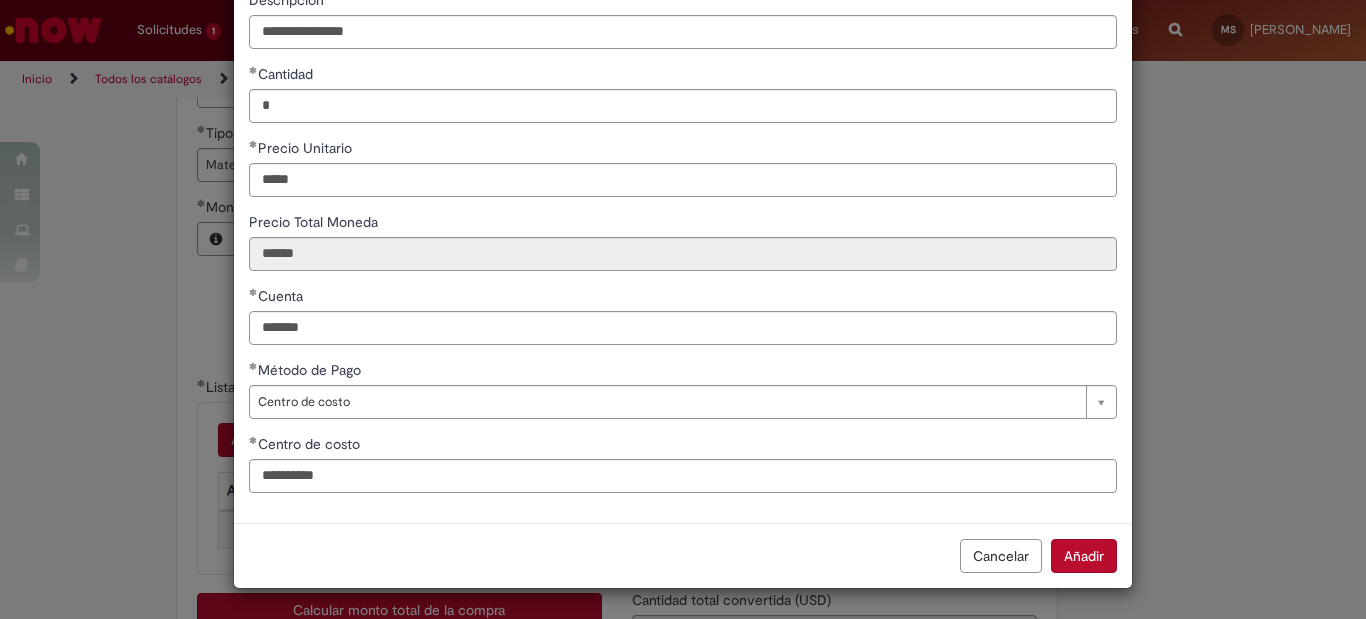click on "Añadir" at bounding box center (1084, 556) 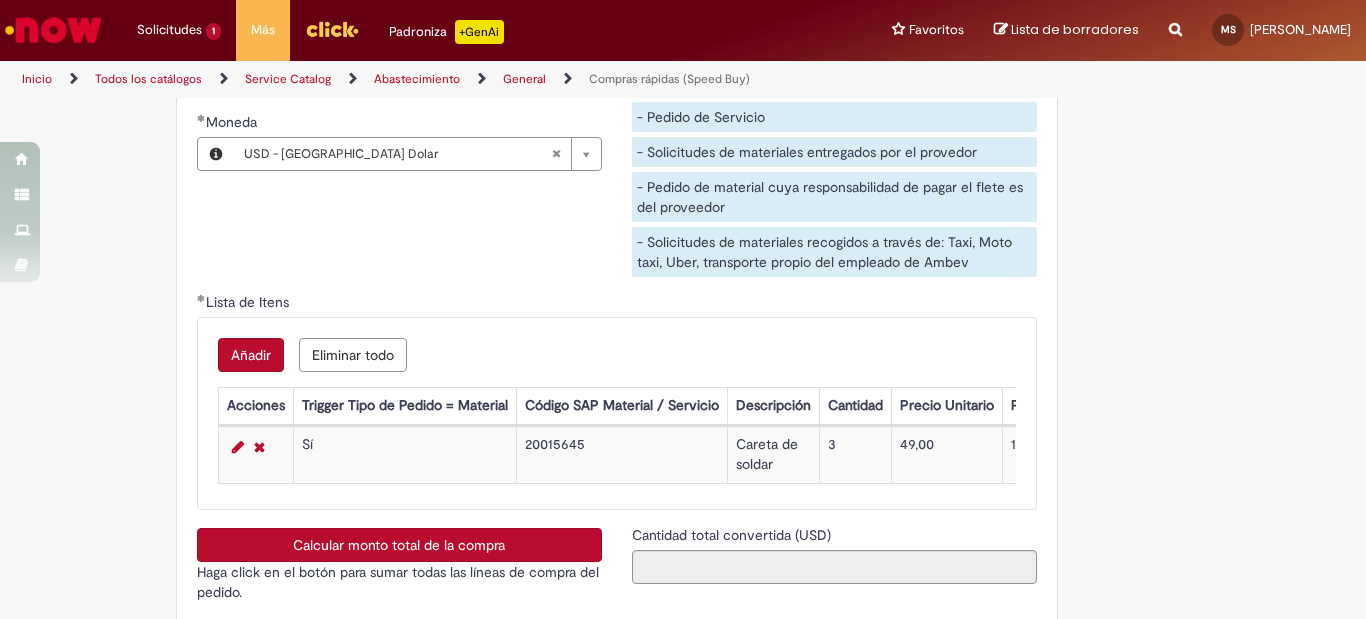 scroll, scrollTop: 2900, scrollLeft: 0, axis: vertical 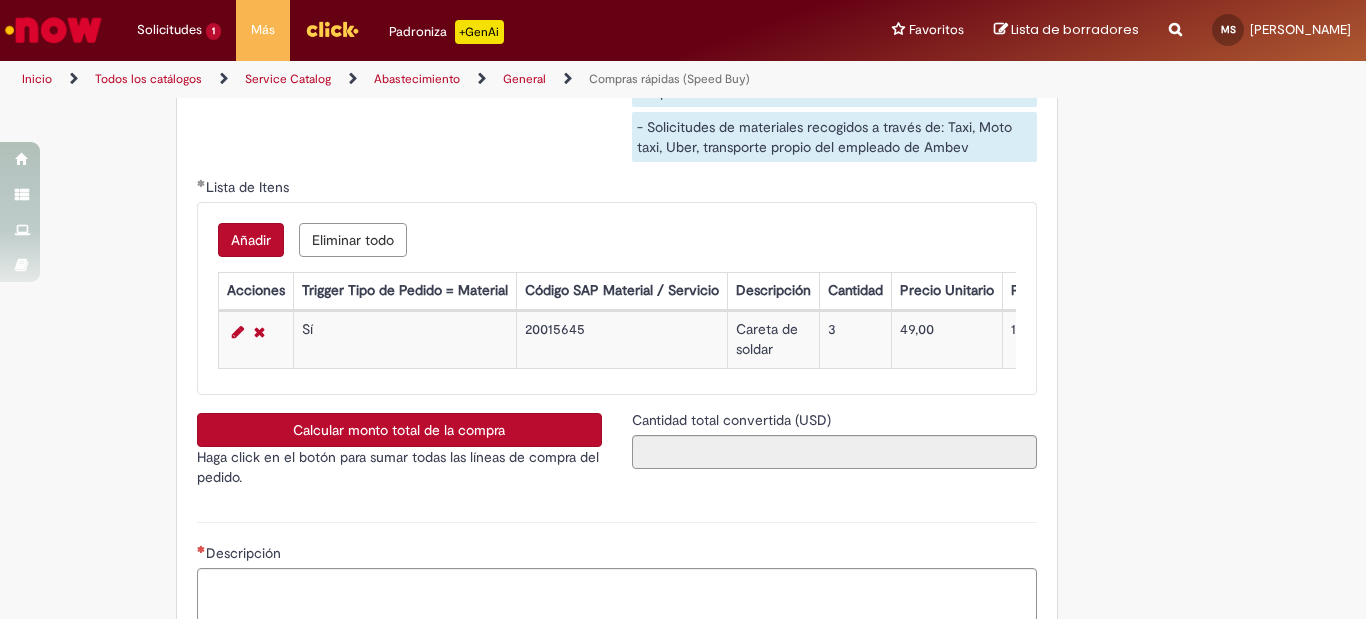 click on "Calcular monto total de la compra" at bounding box center [399, 430] 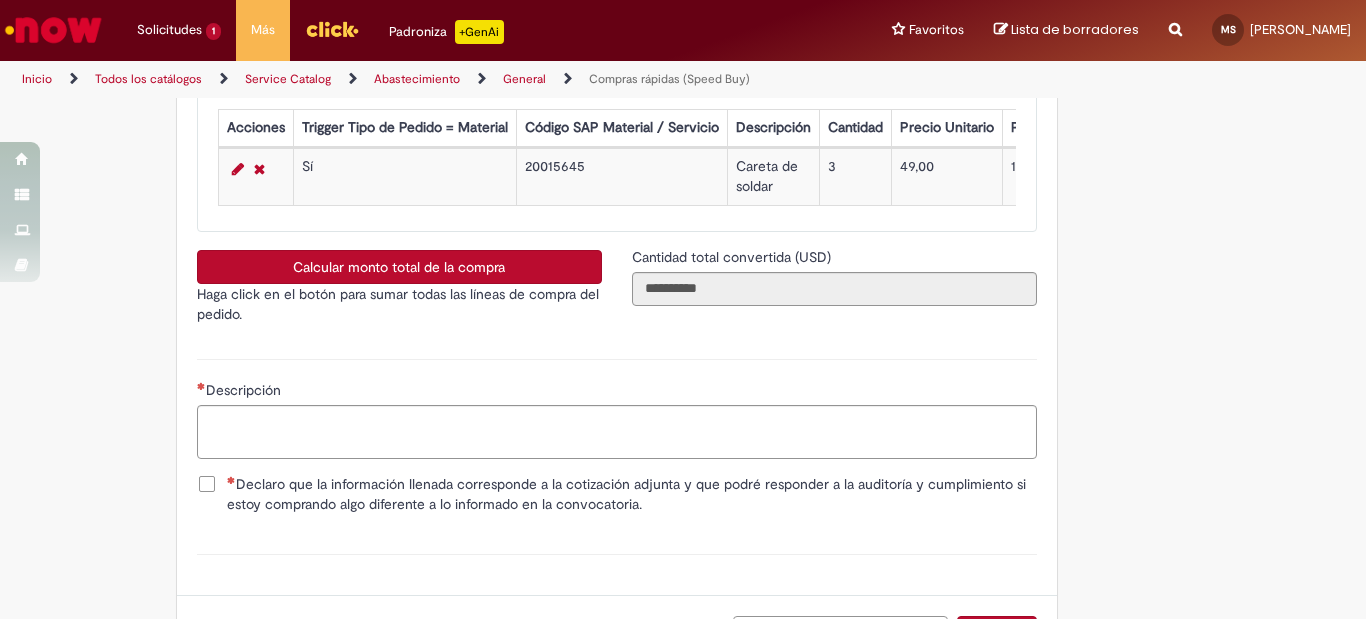 scroll, scrollTop: 3100, scrollLeft: 0, axis: vertical 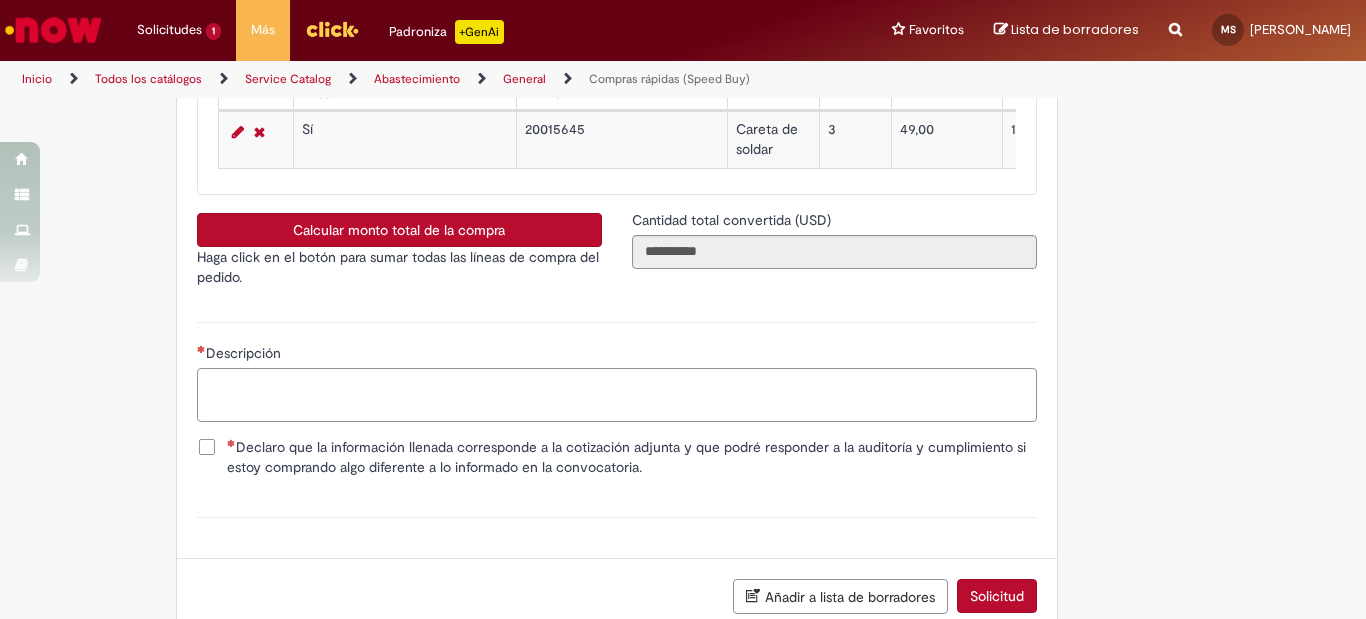 click on "Descripción" at bounding box center (617, 395) 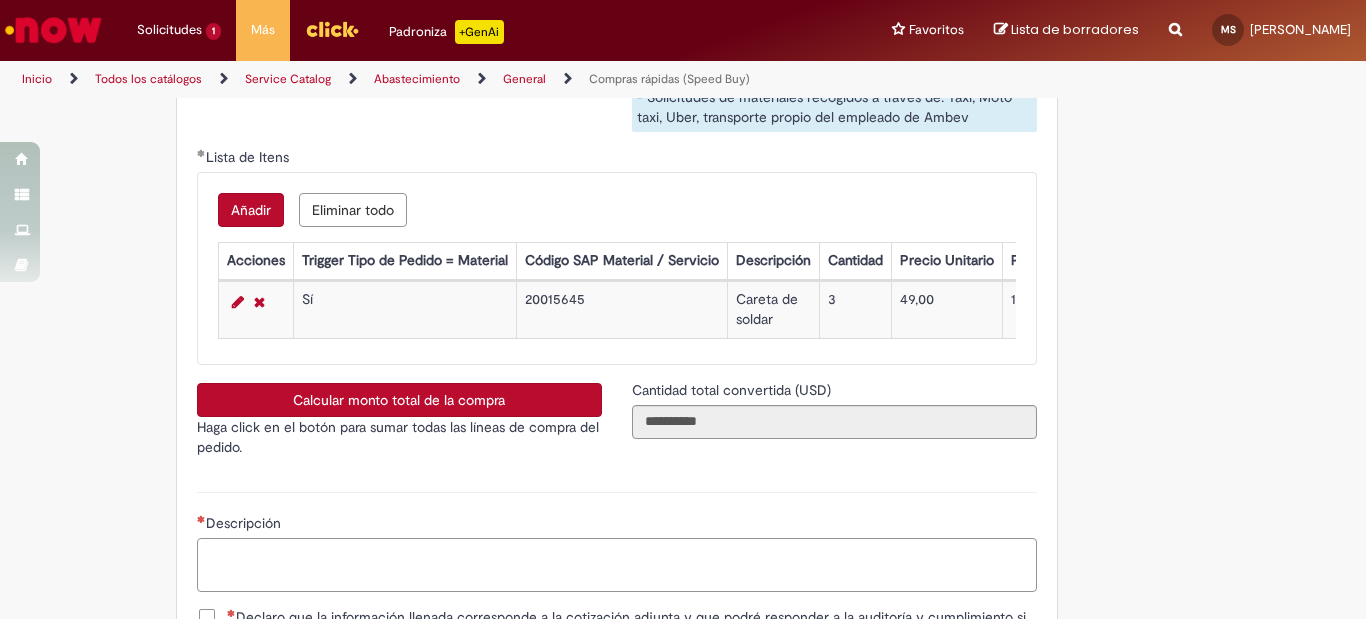 scroll, scrollTop: 3100, scrollLeft: 0, axis: vertical 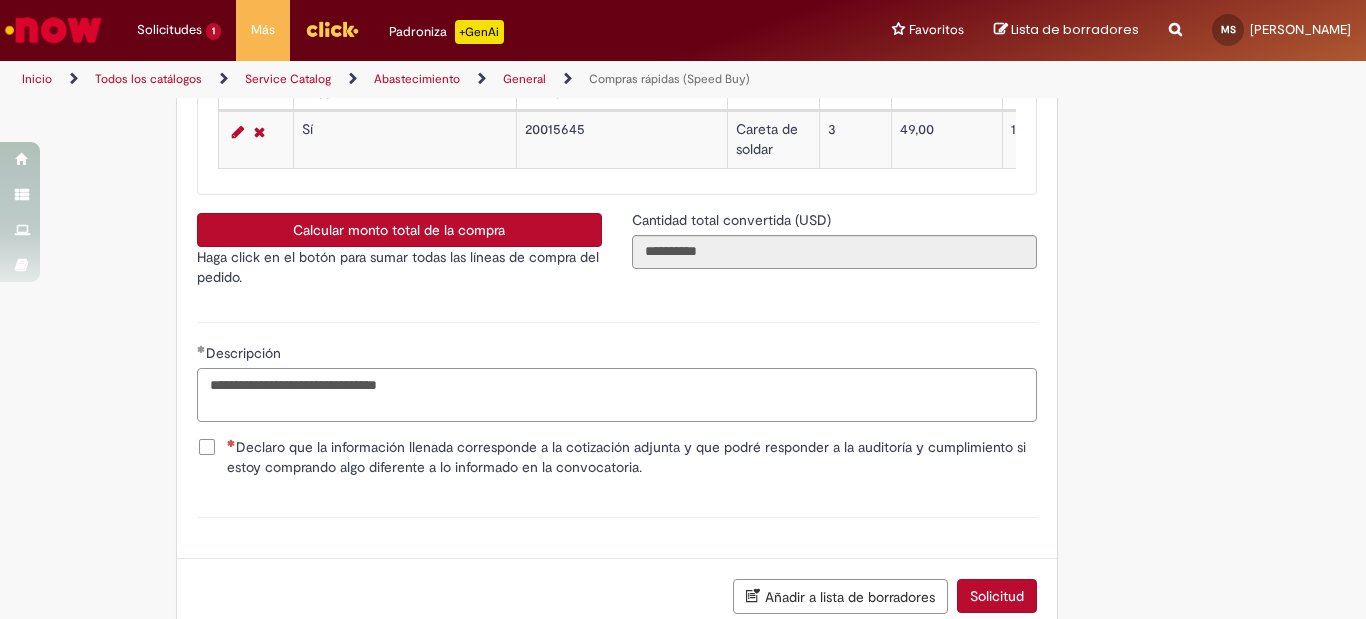 type on "**********" 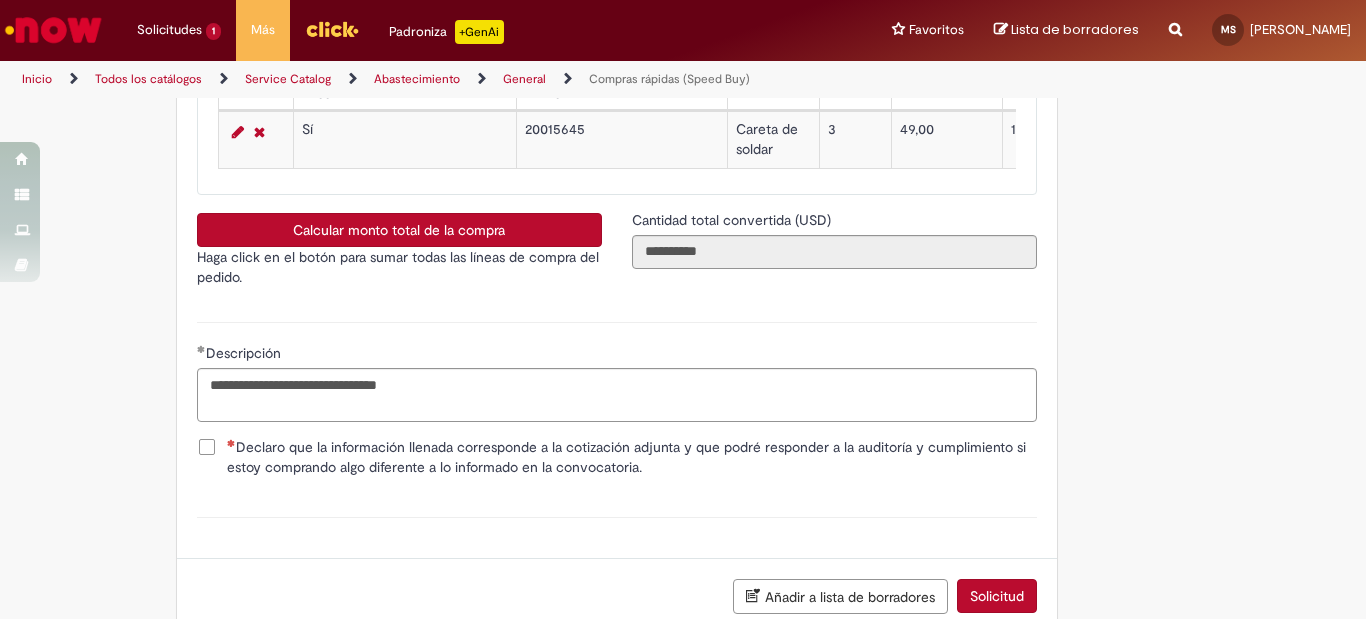 click on "Declaro que la información llenada corresponde a la cotización adjunta y que podré responder a la auditoría y cumplimiento si estoy comprando algo diferente a lo informado en la convocatoria." at bounding box center (632, 457) 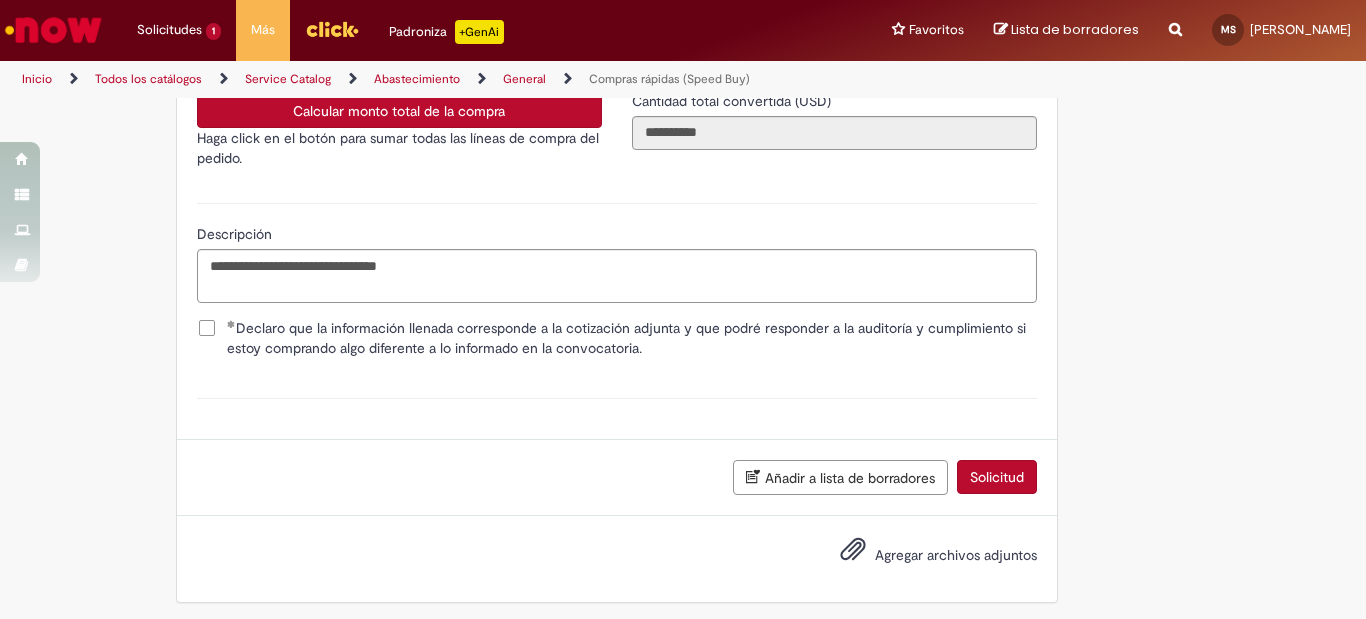 scroll, scrollTop: 3224, scrollLeft: 0, axis: vertical 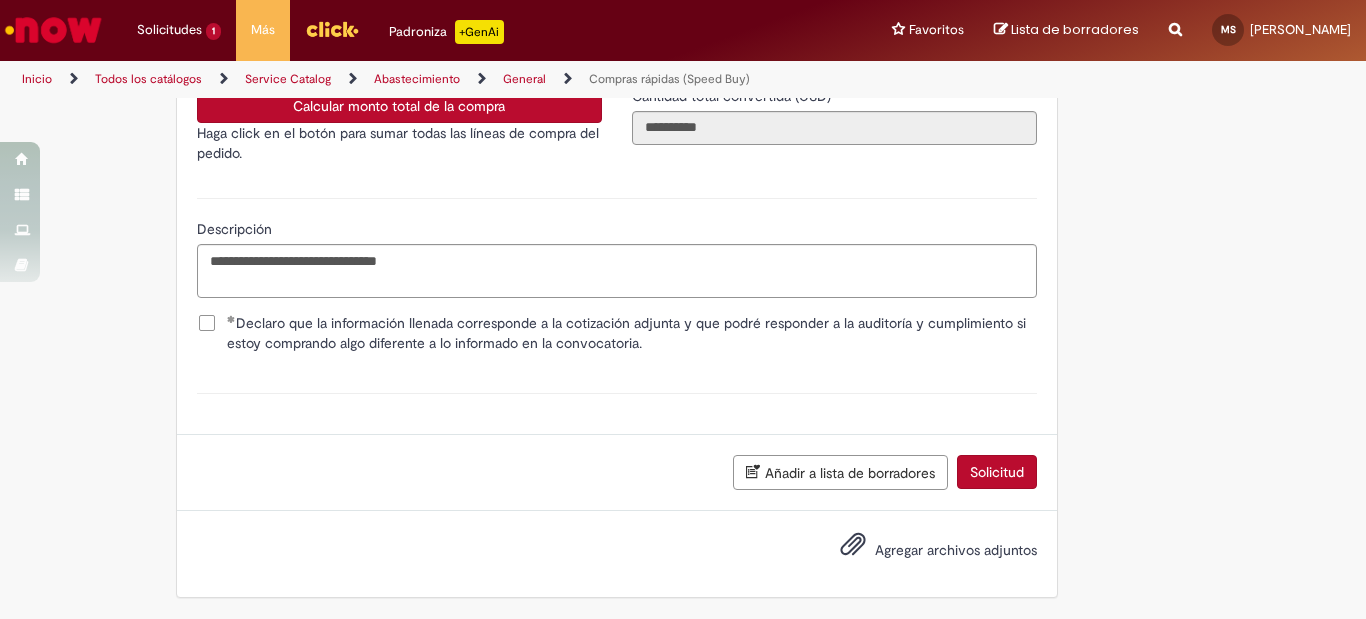 click on "Agregar archivos adjuntos" at bounding box center [956, 550] 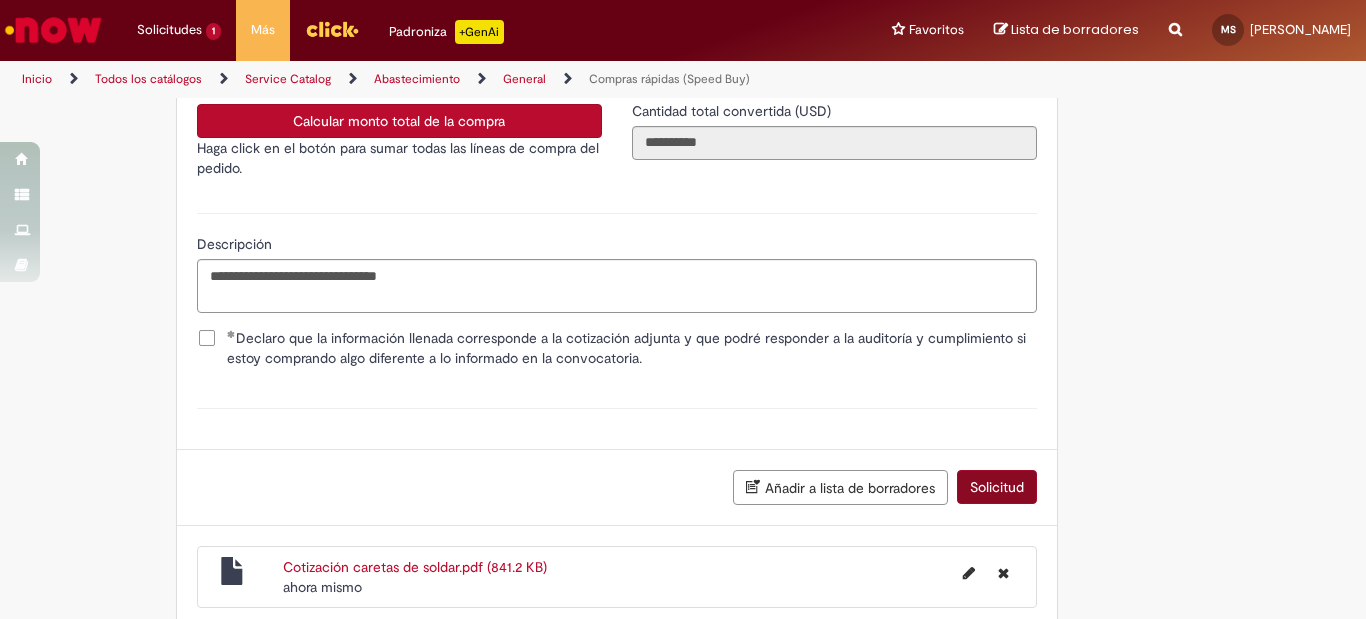 scroll, scrollTop: 3296, scrollLeft: 0, axis: vertical 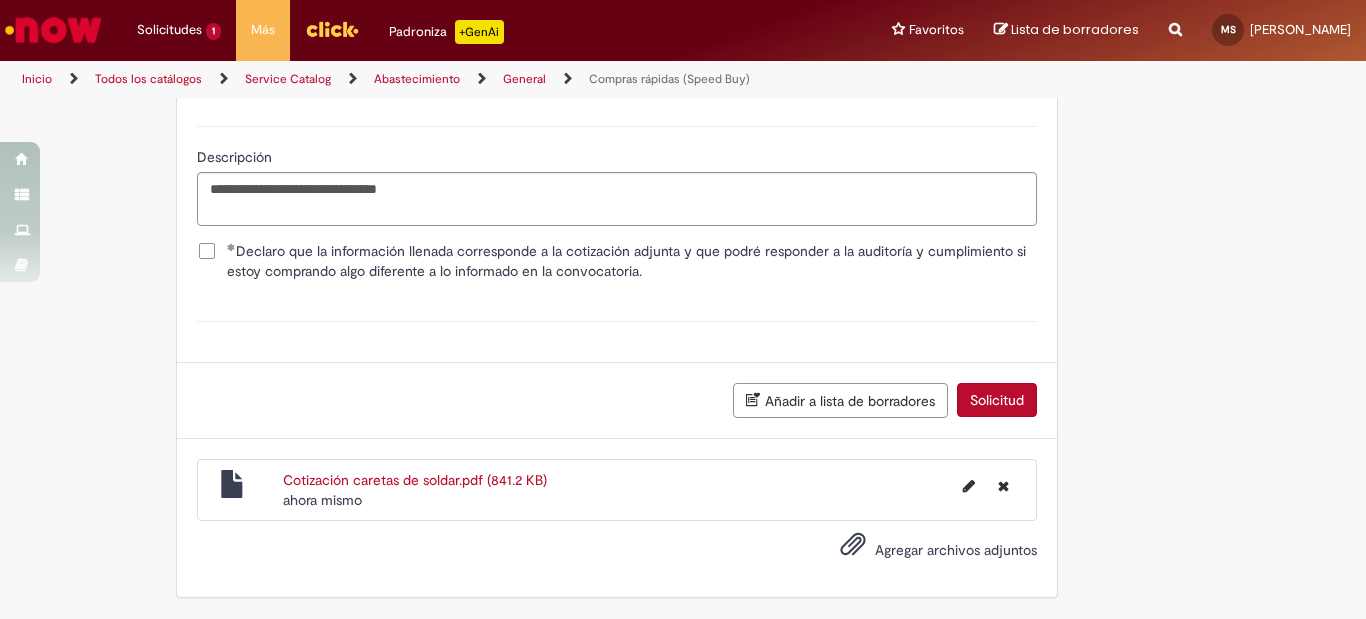 click on "Solicitud" at bounding box center (997, 400) 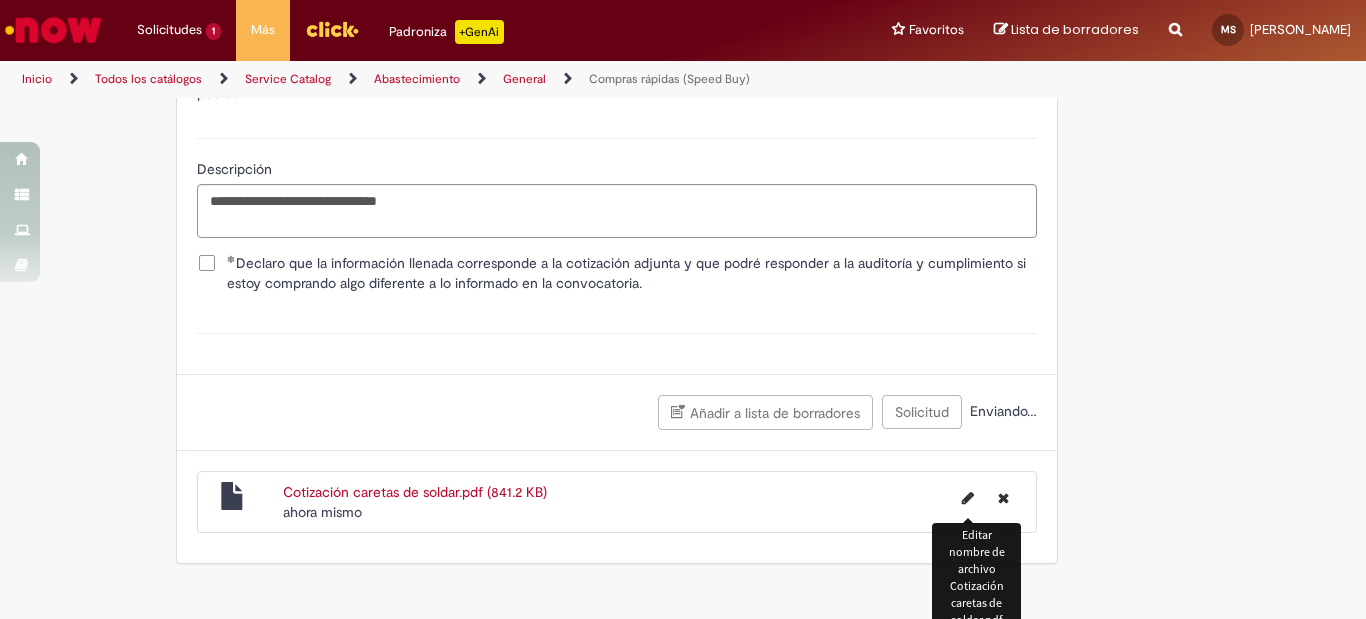 scroll, scrollTop: 3250, scrollLeft: 0, axis: vertical 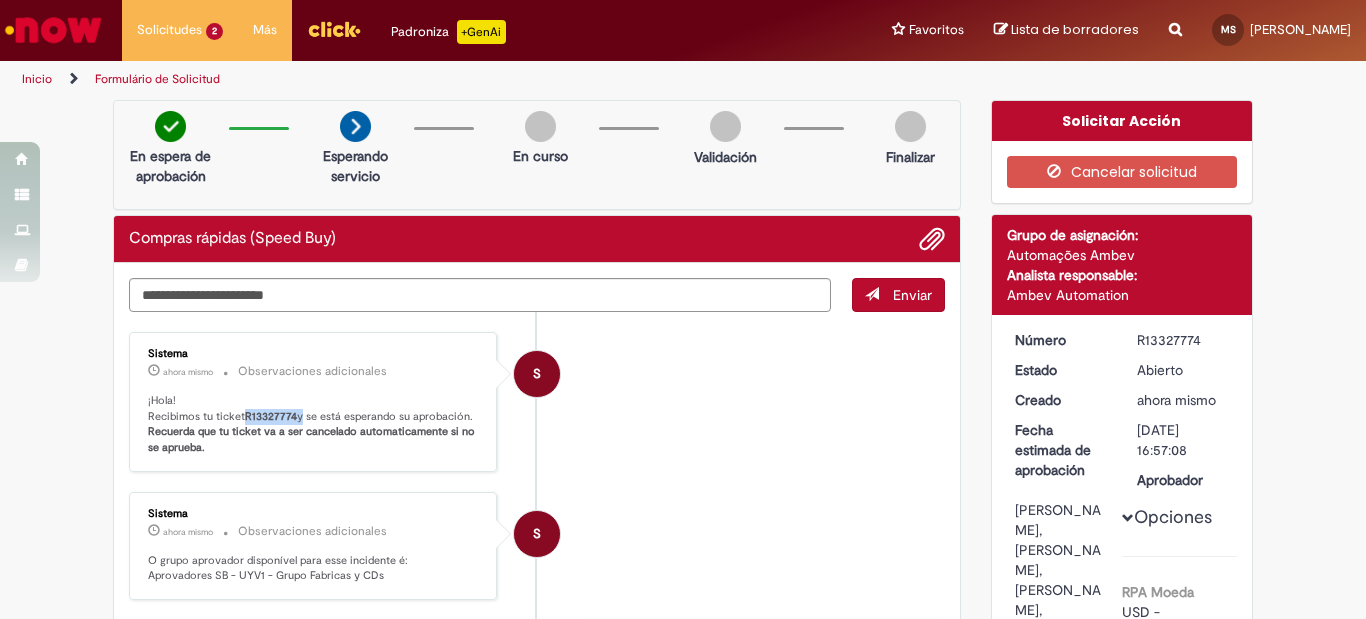 drag, startPoint x: 290, startPoint y: 415, endPoint x: 236, endPoint y: 414, distance: 54.00926 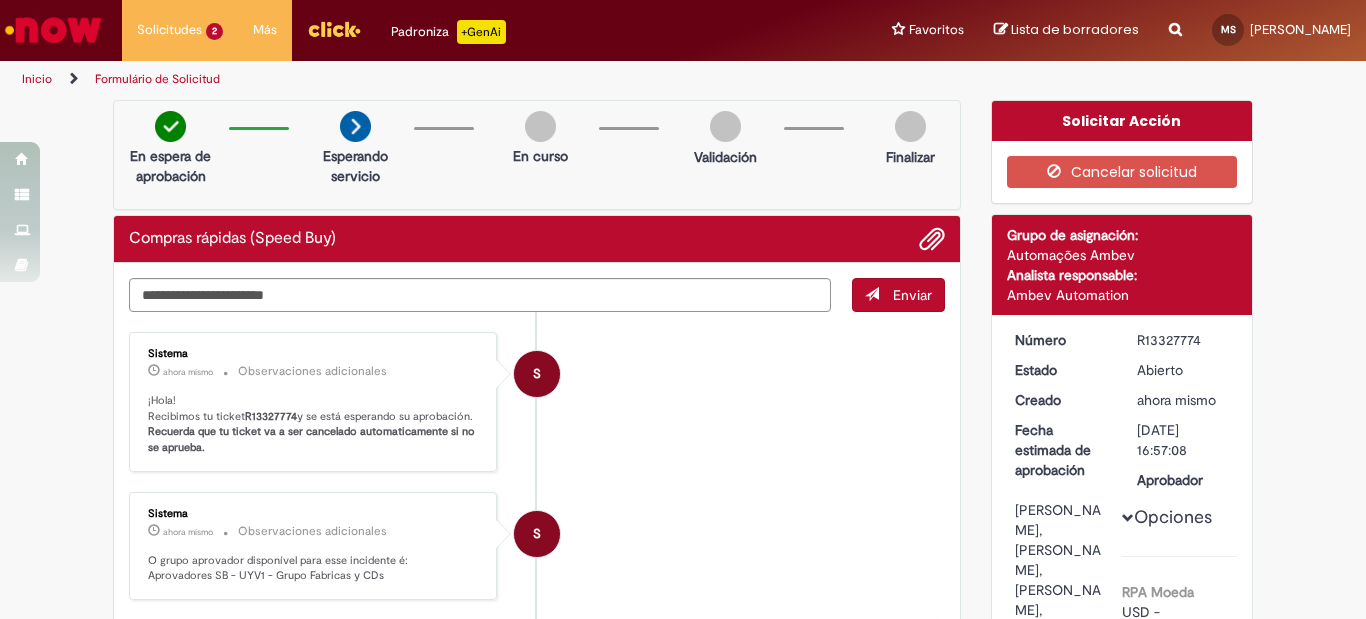 click on "S
Sistema
ahora mismo ahora mismo     Observaciones adicionales
¡Hola! Recibimos tu ticket  R13327774  y se está esperando su aprobación.  Recuerda que tu ticket va a ser cancelado automaticamente si no se aprueba." at bounding box center [537, 402] 